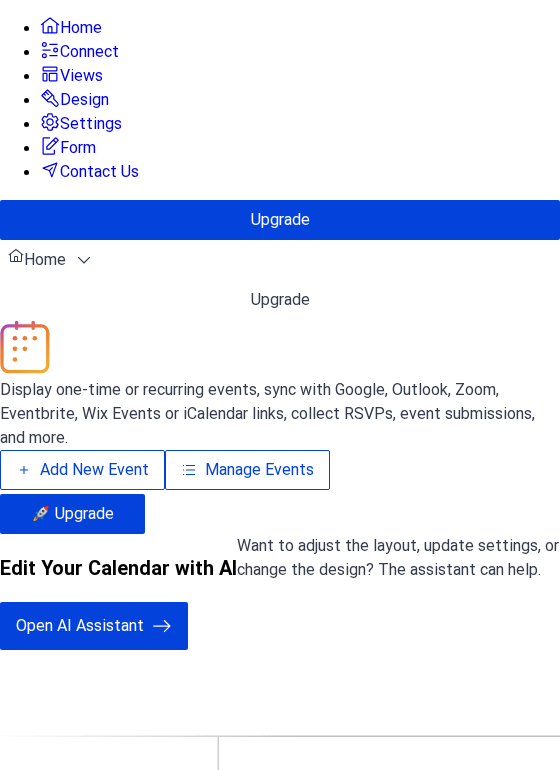 scroll, scrollTop: 0, scrollLeft: 0, axis: both 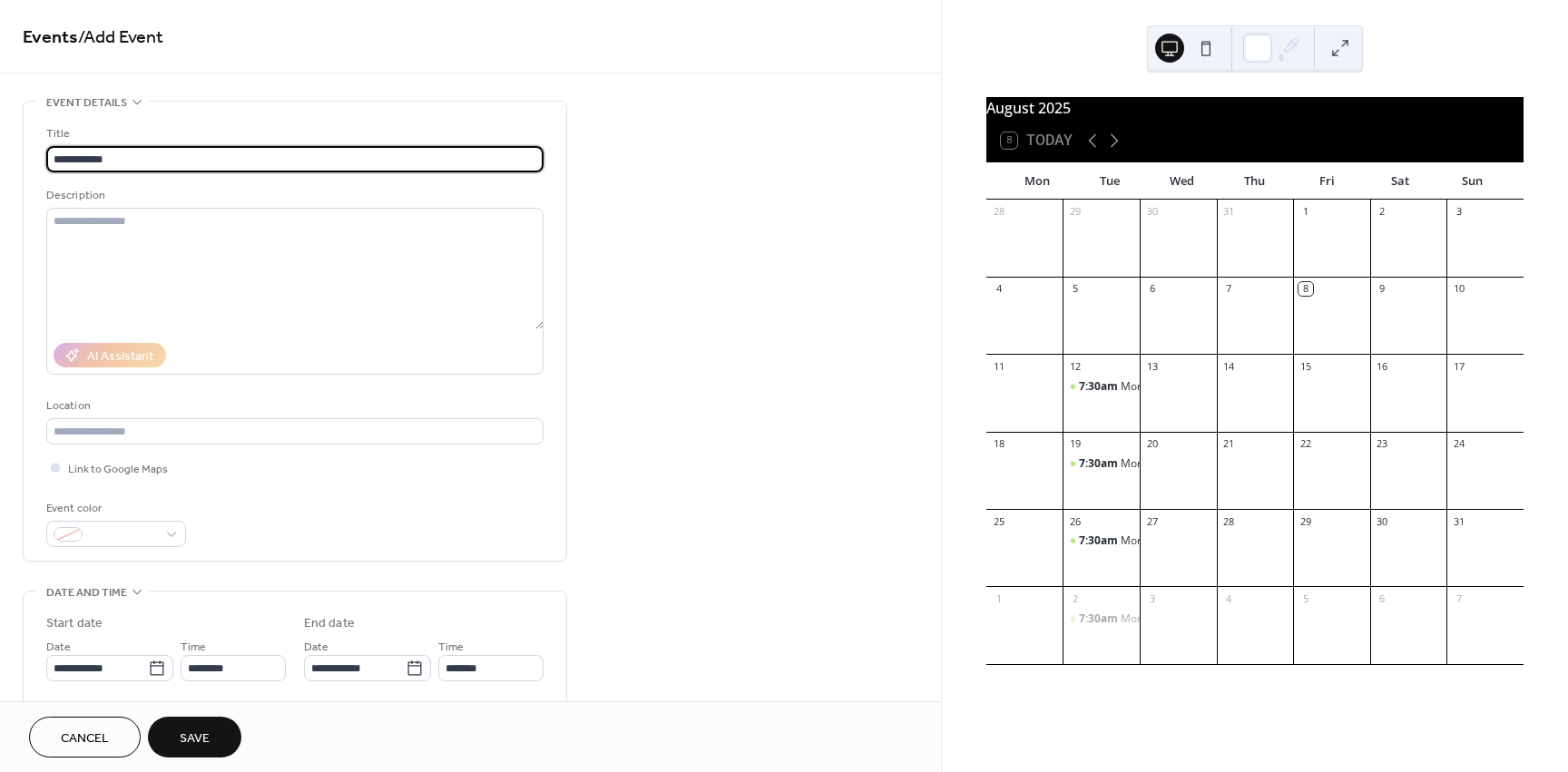 type on "**********" 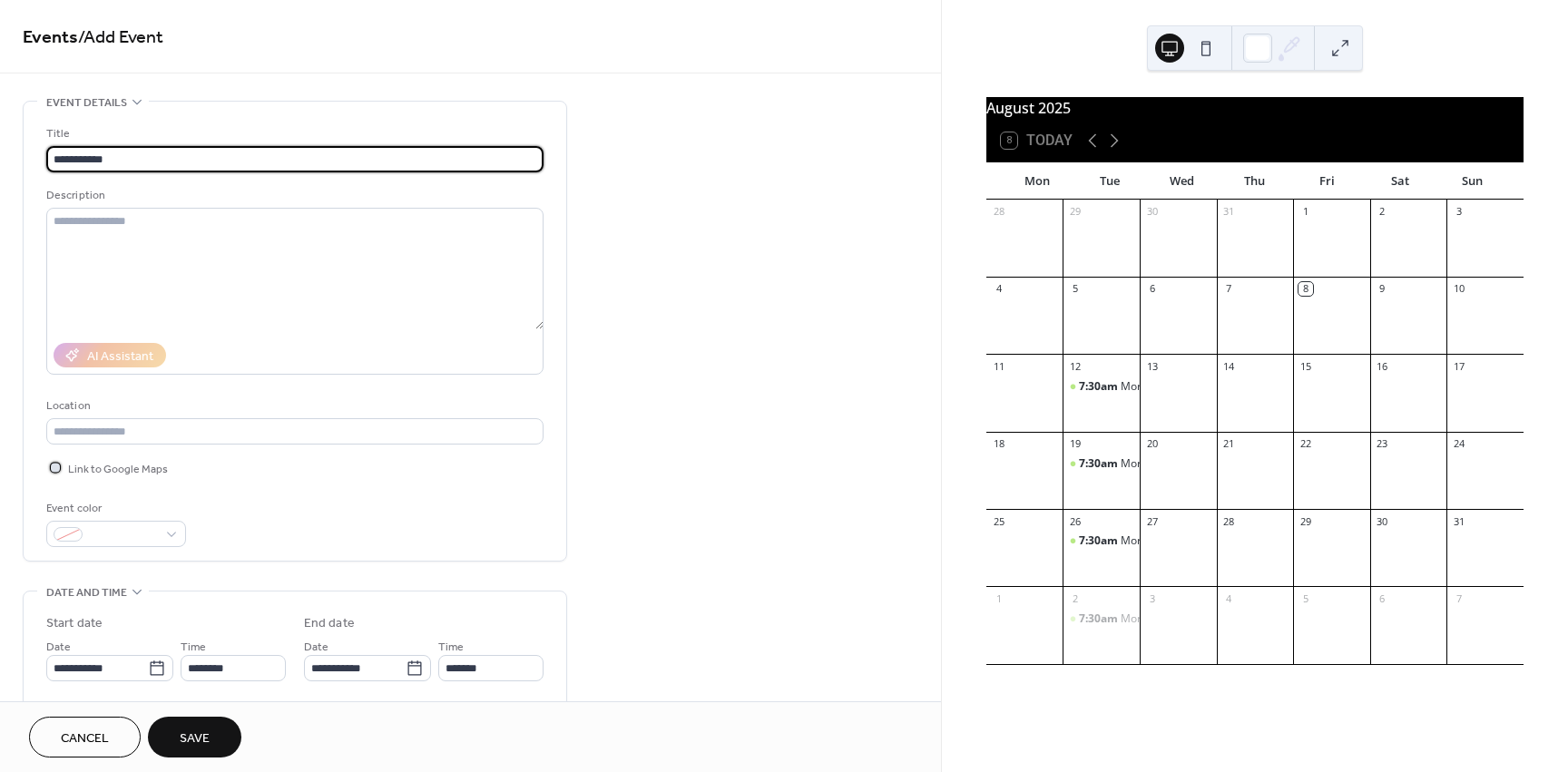 click at bounding box center [55, 467] 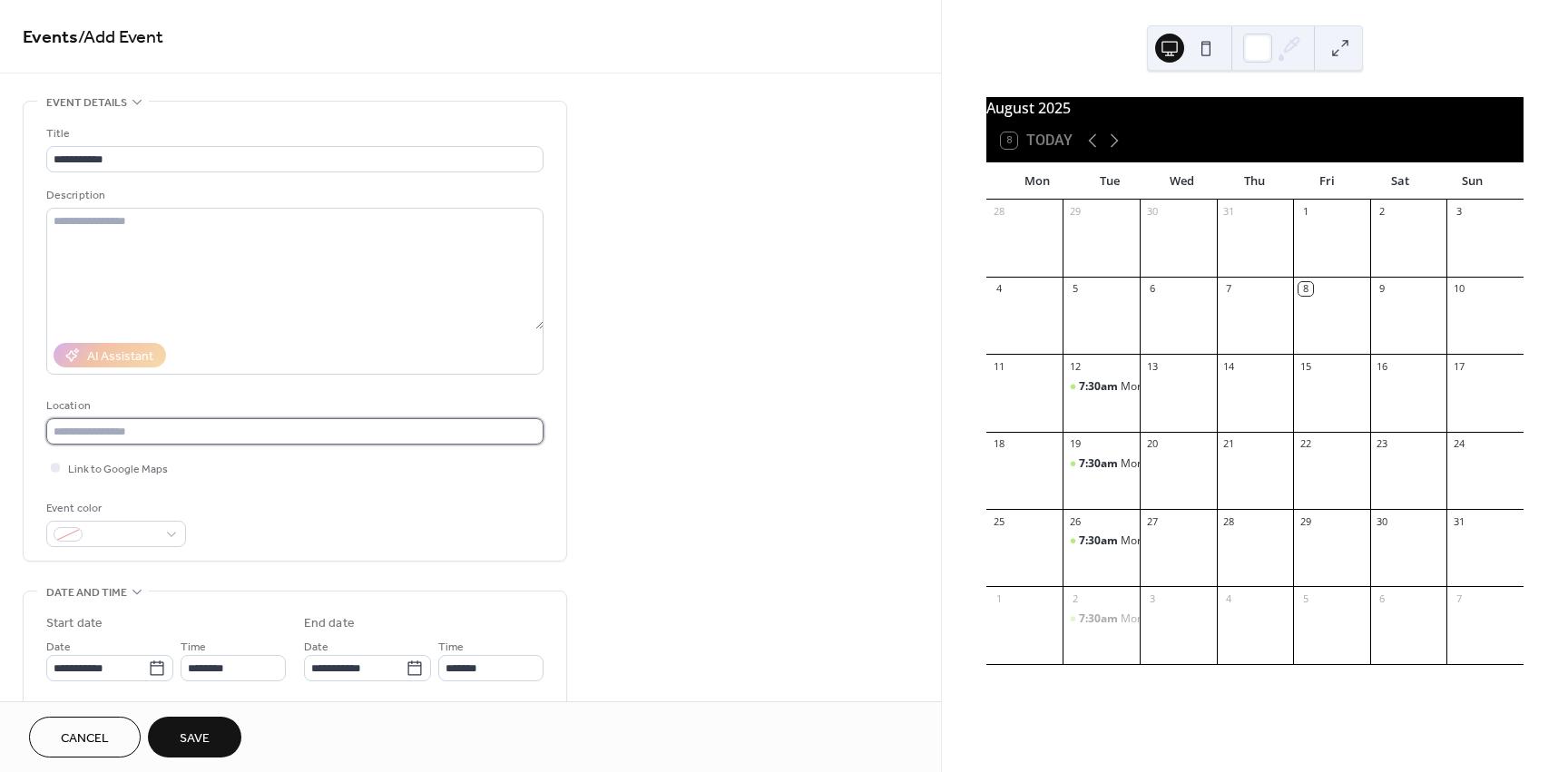 click at bounding box center [295, 431] 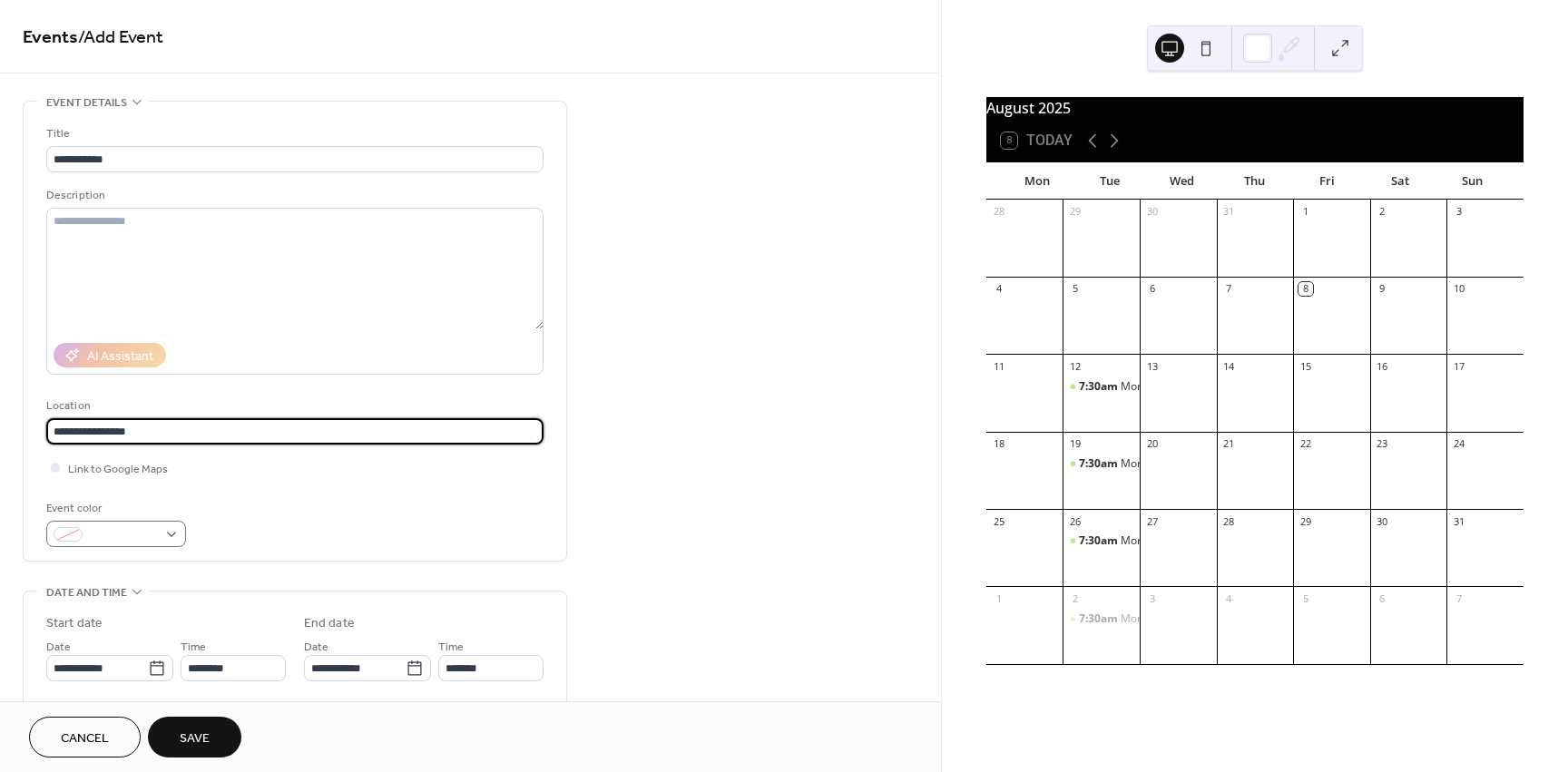 type on "**********" 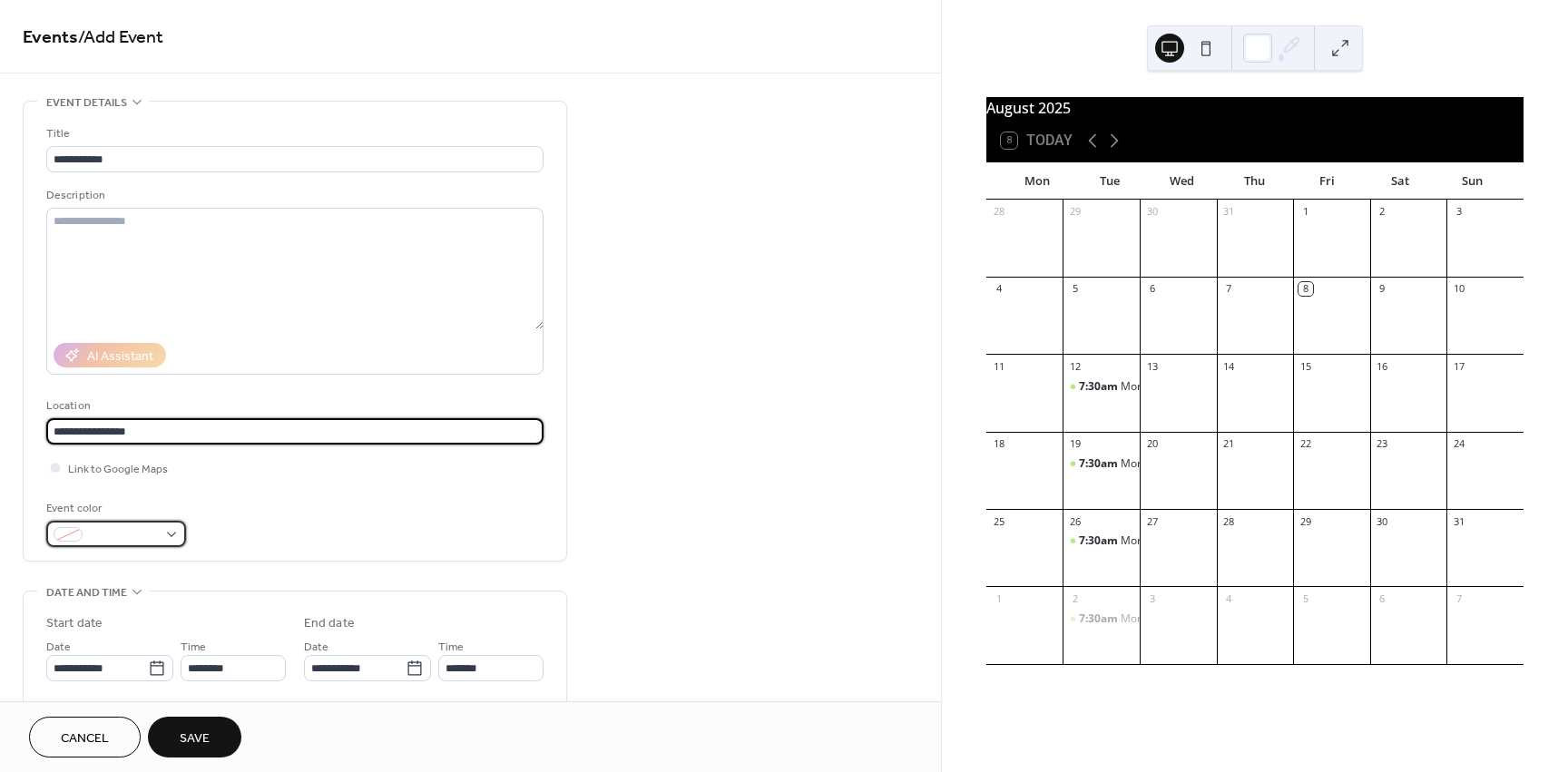 click at bounding box center (116, 533) 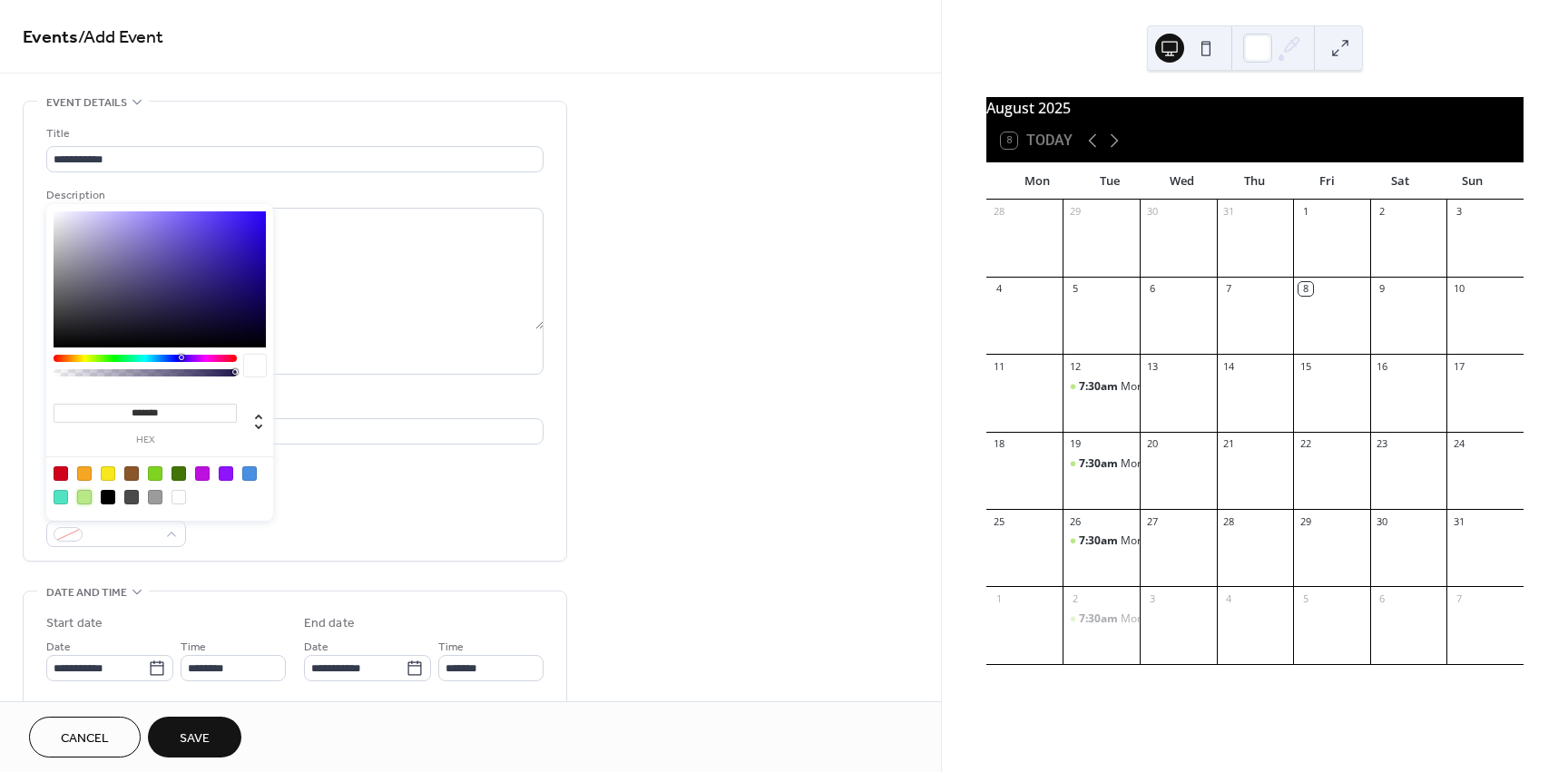 click at bounding box center (84, 497) 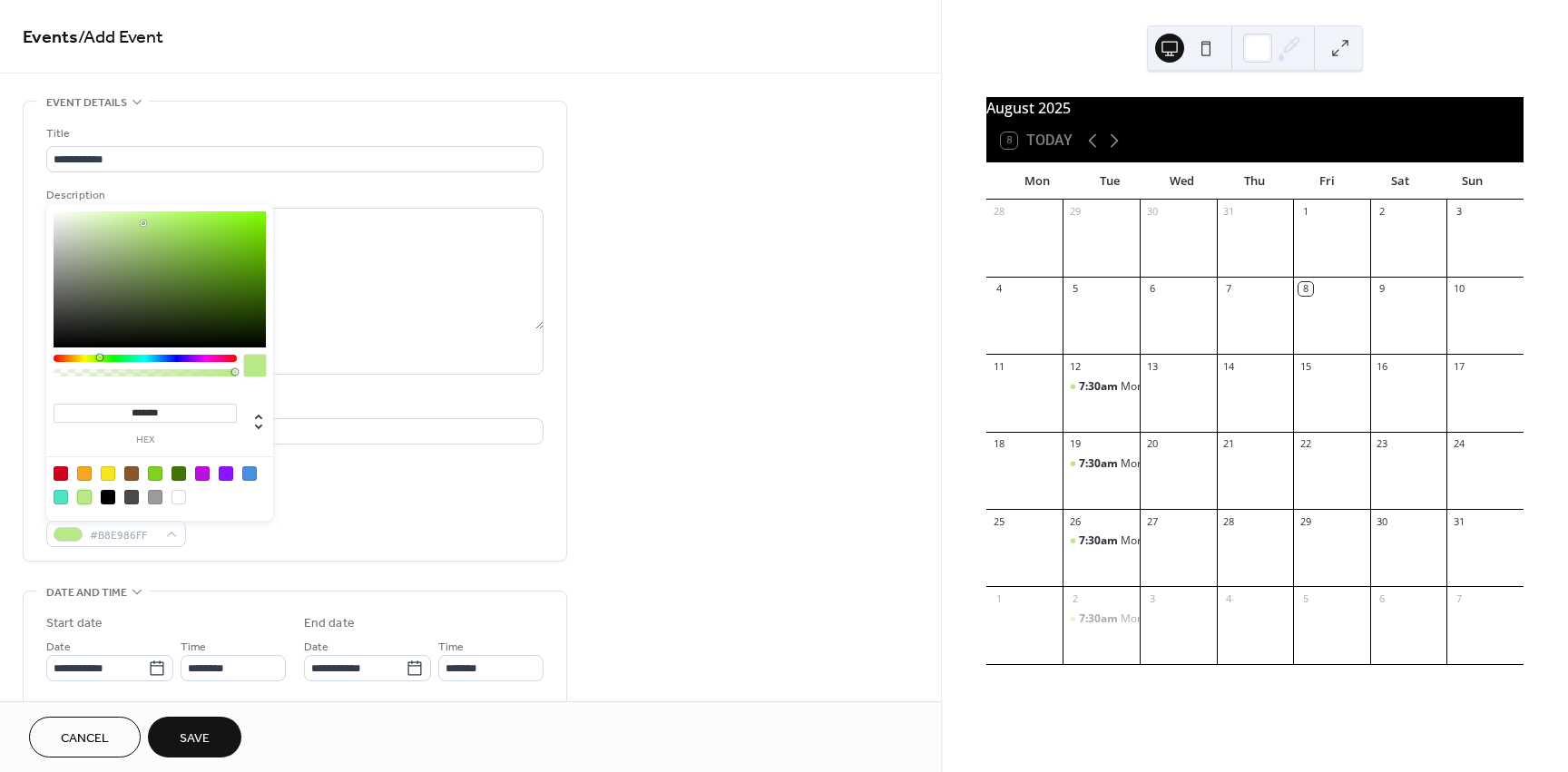click on "Event color #B8E986FF" at bounding box center [295, 523] 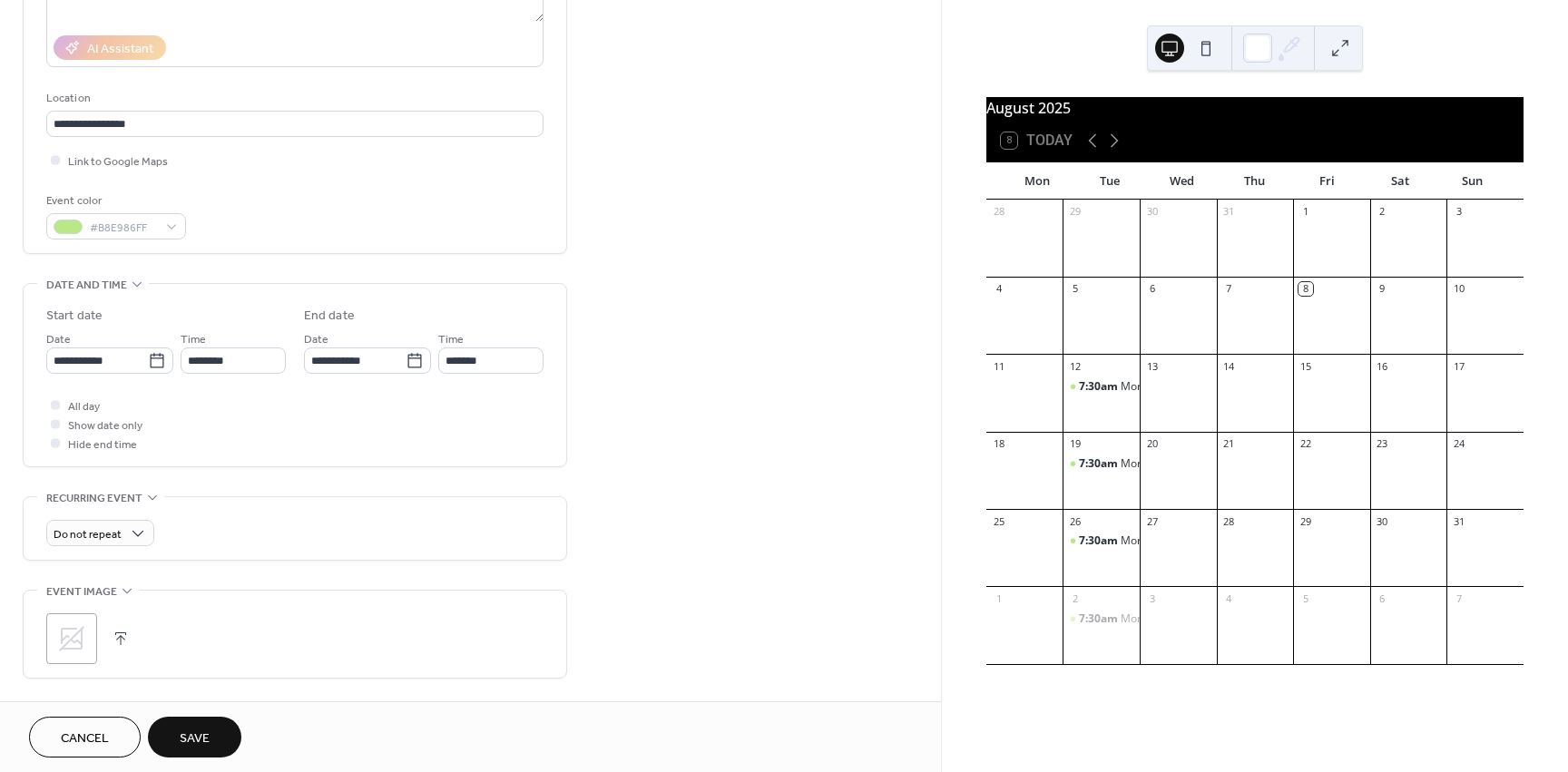 scroll, scrollTop: 363, scrollLeft: 0, axis: vertical 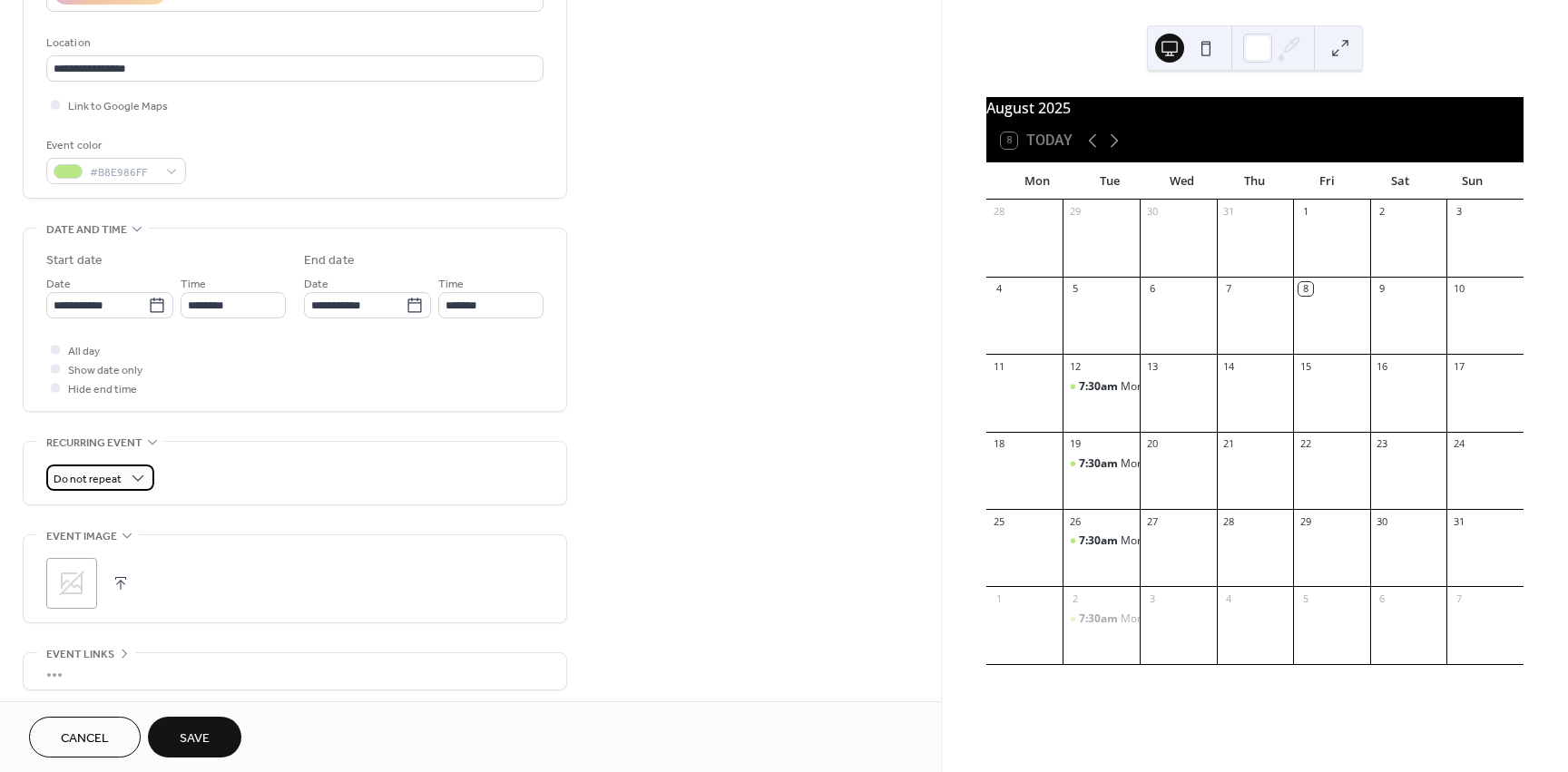 click on "Do not repeat" at bounding box center [87, 479] 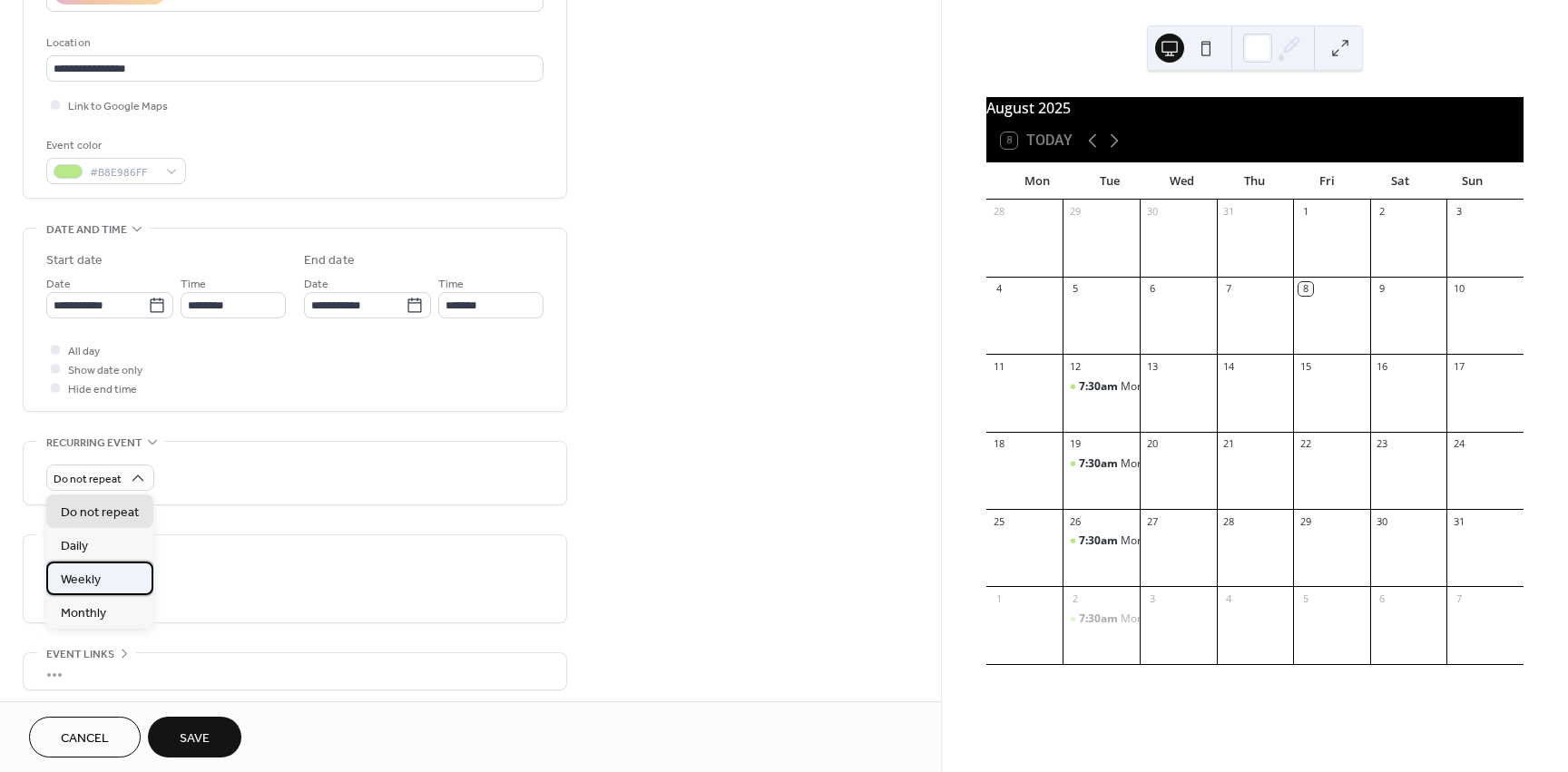 click on "Weekly" at bounding box center [81, 580] 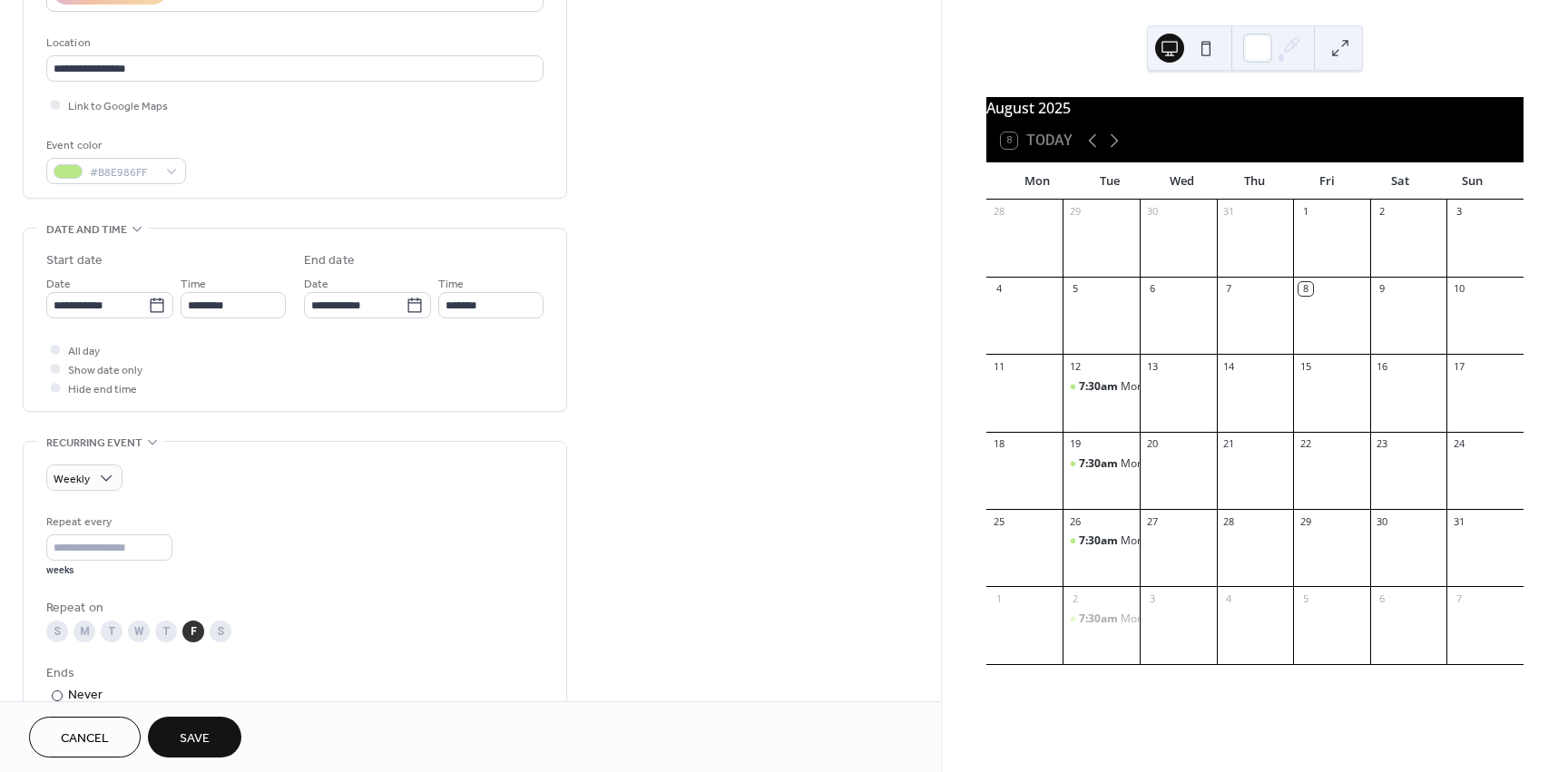 click on "T" at bounding box center (166, 631) 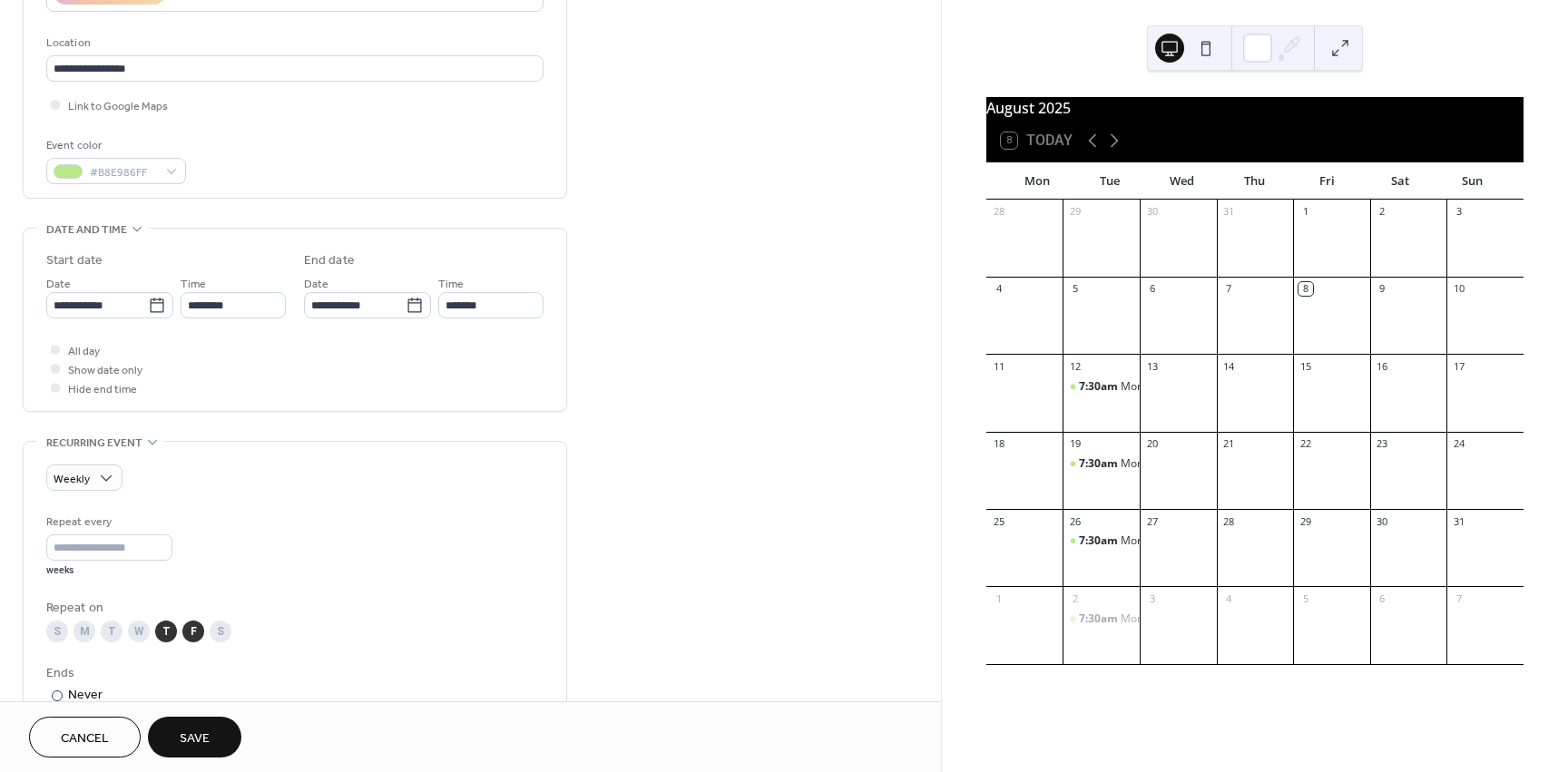 click on "F" at bounding box center (193, 631) 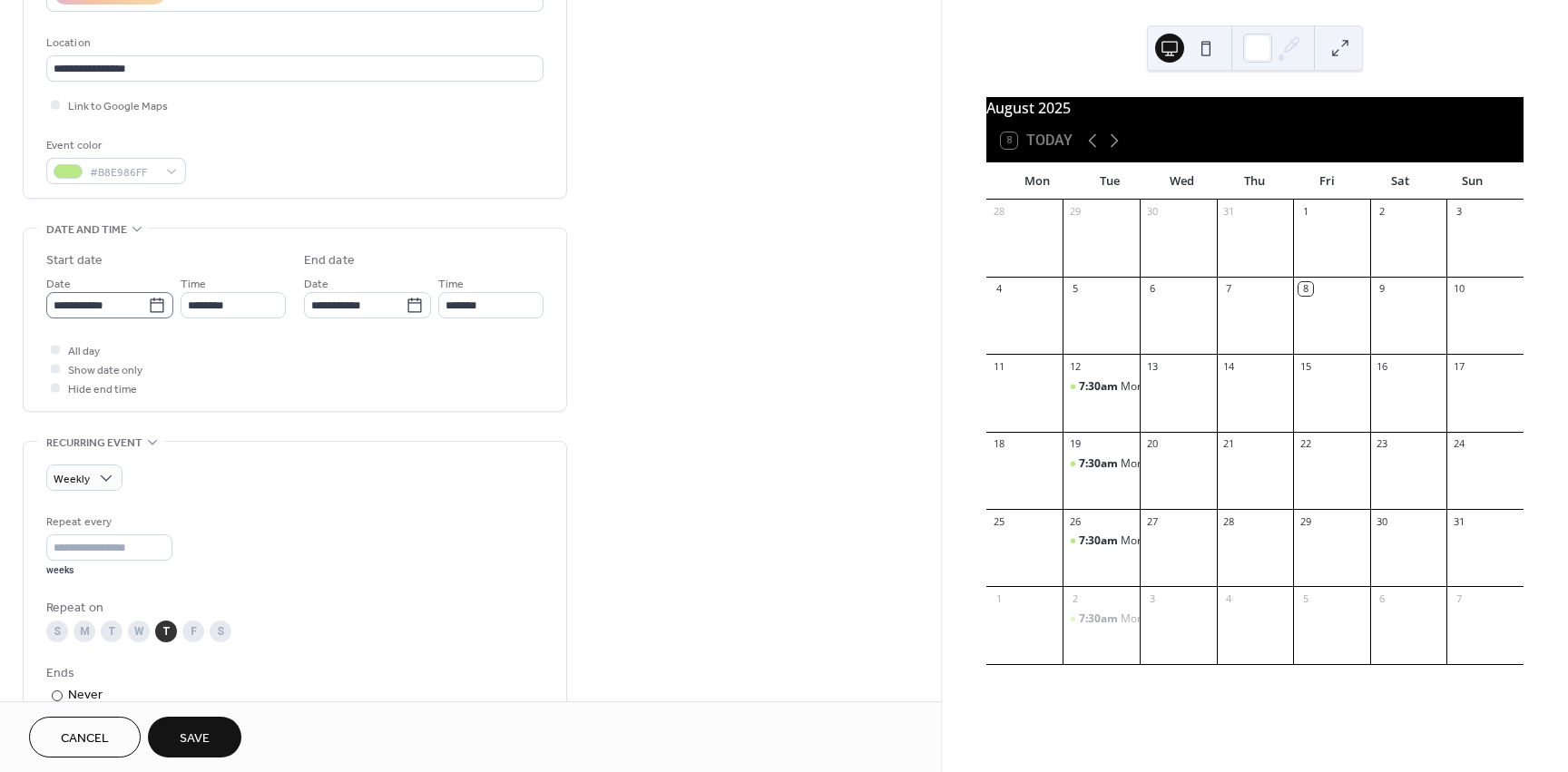 click on "**********" at bounding box center (110, 305) 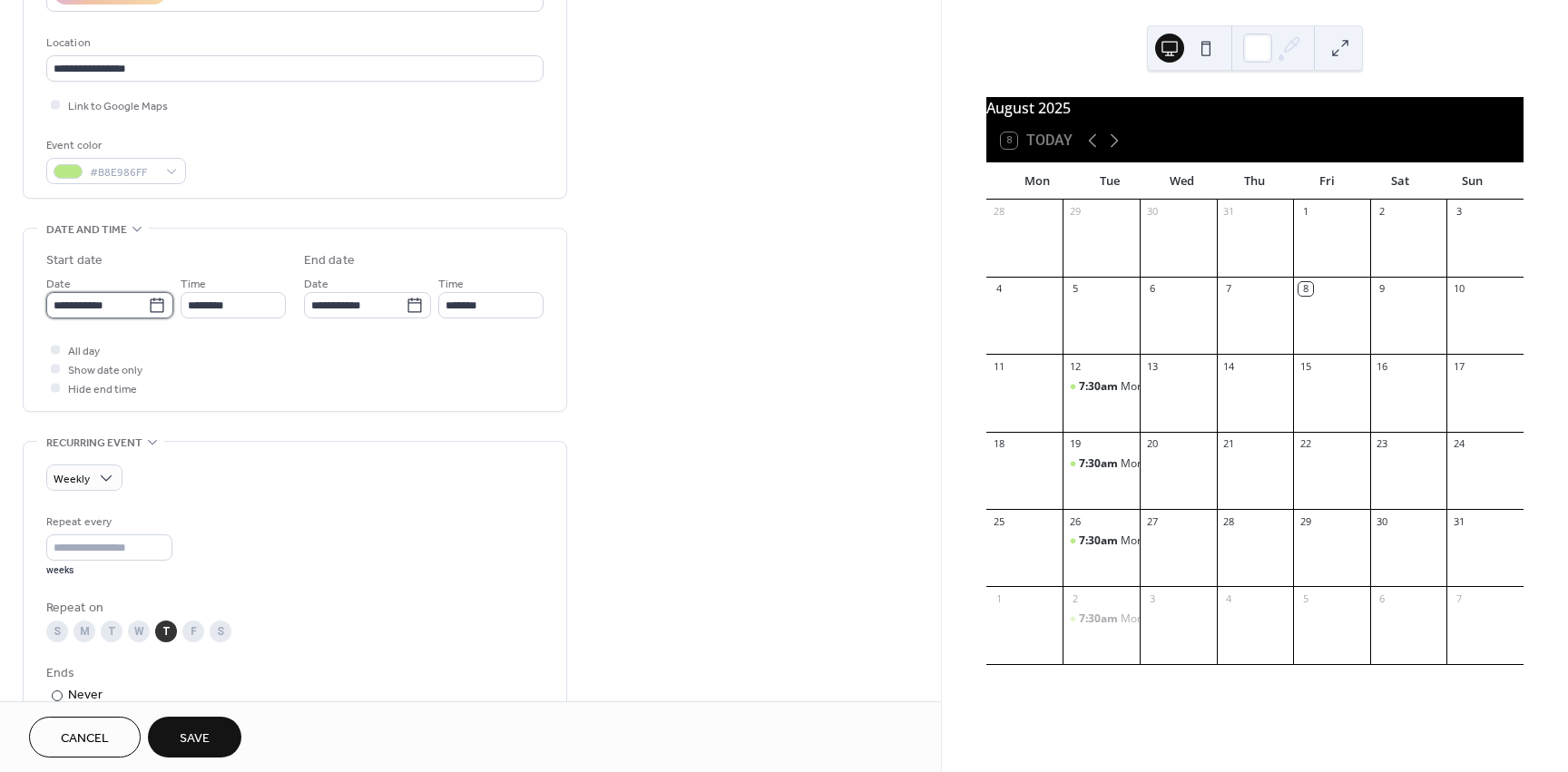 click on "**********" at bounding box center (97, 305) 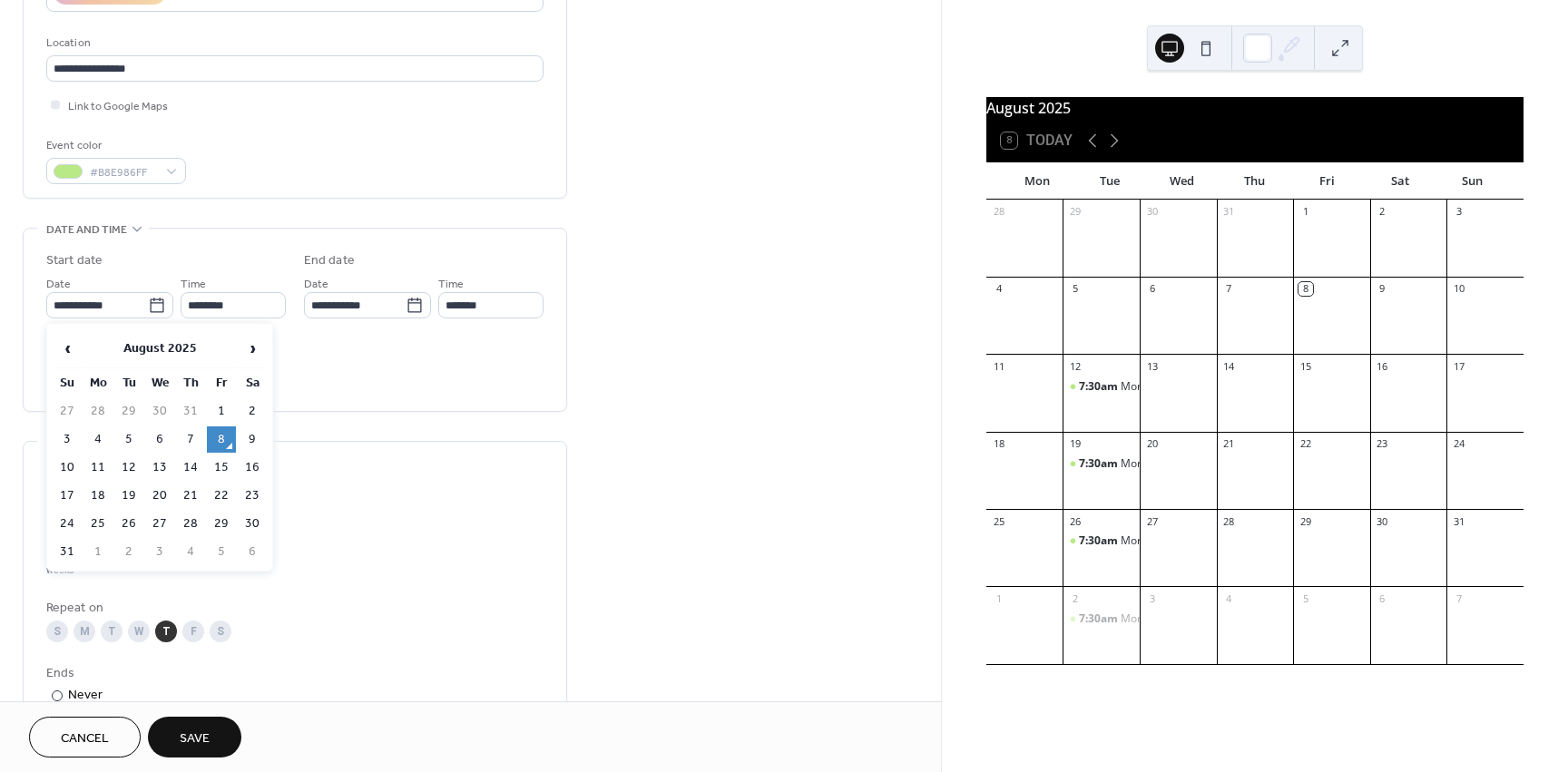 click on "8" at bounding box center [221, 439] 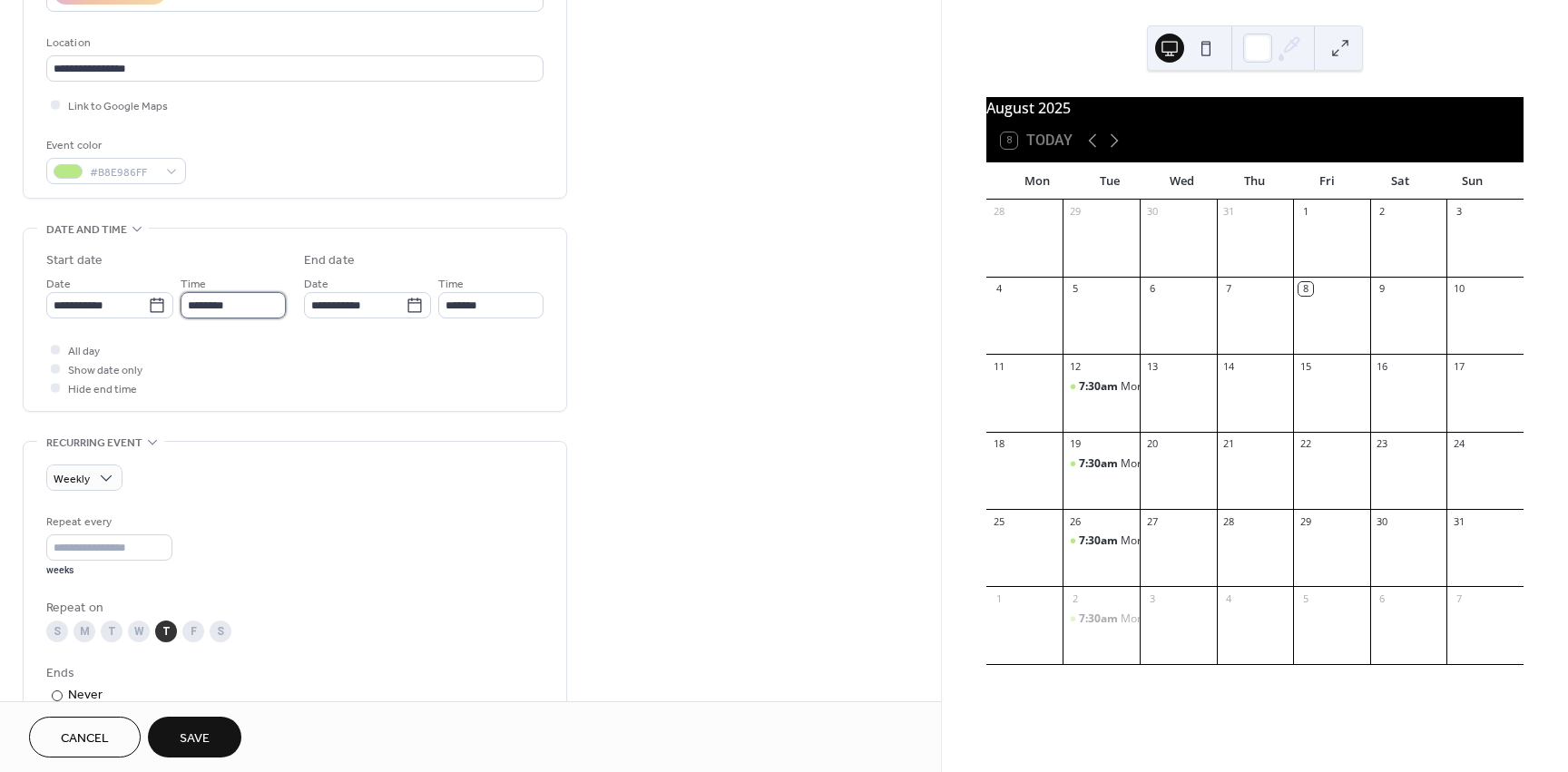 click on "********" at bounding box center (233, 305) 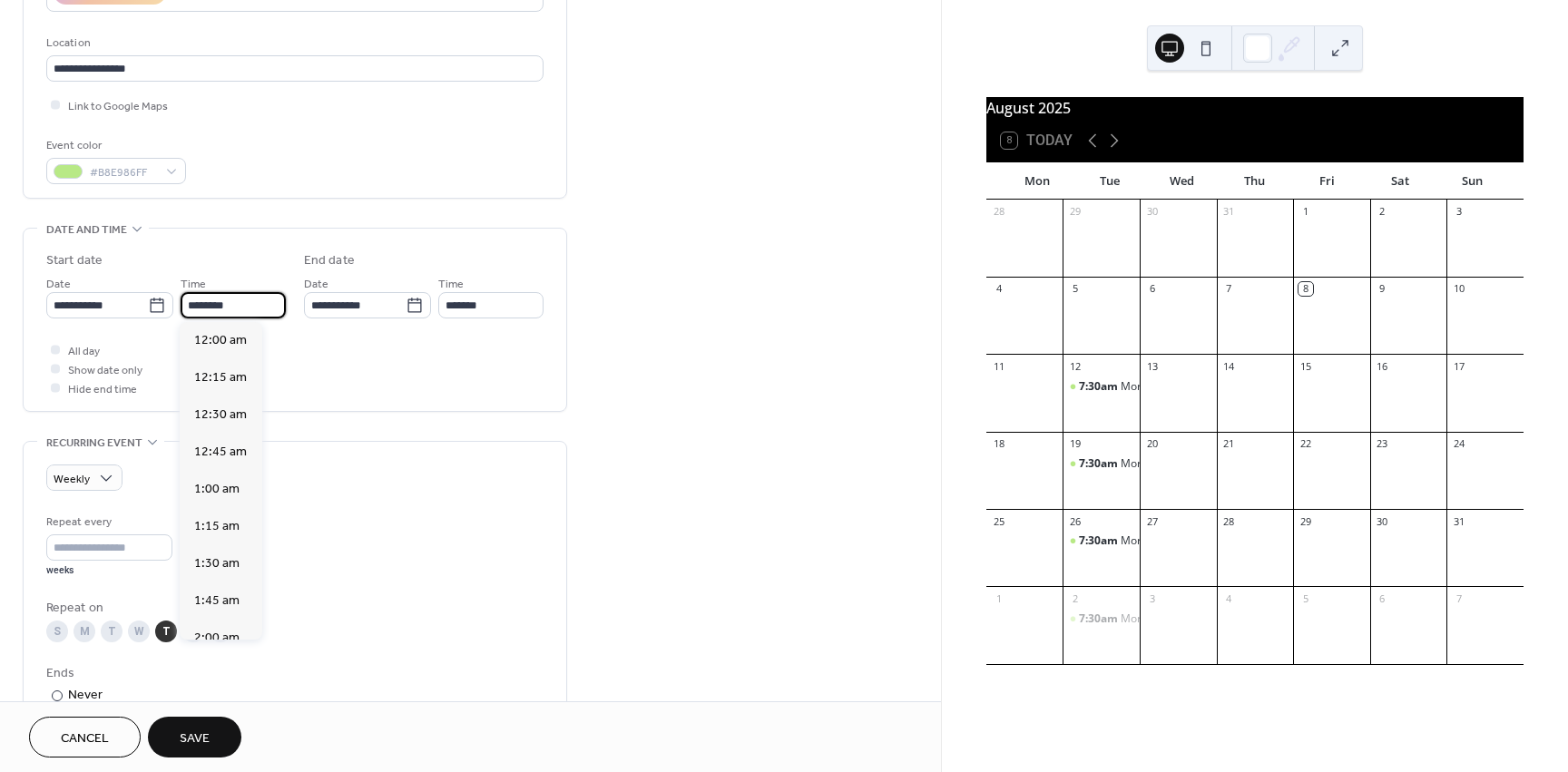 scroll, scrollTop: 1785, scrollLeft: 0, axis: vertical 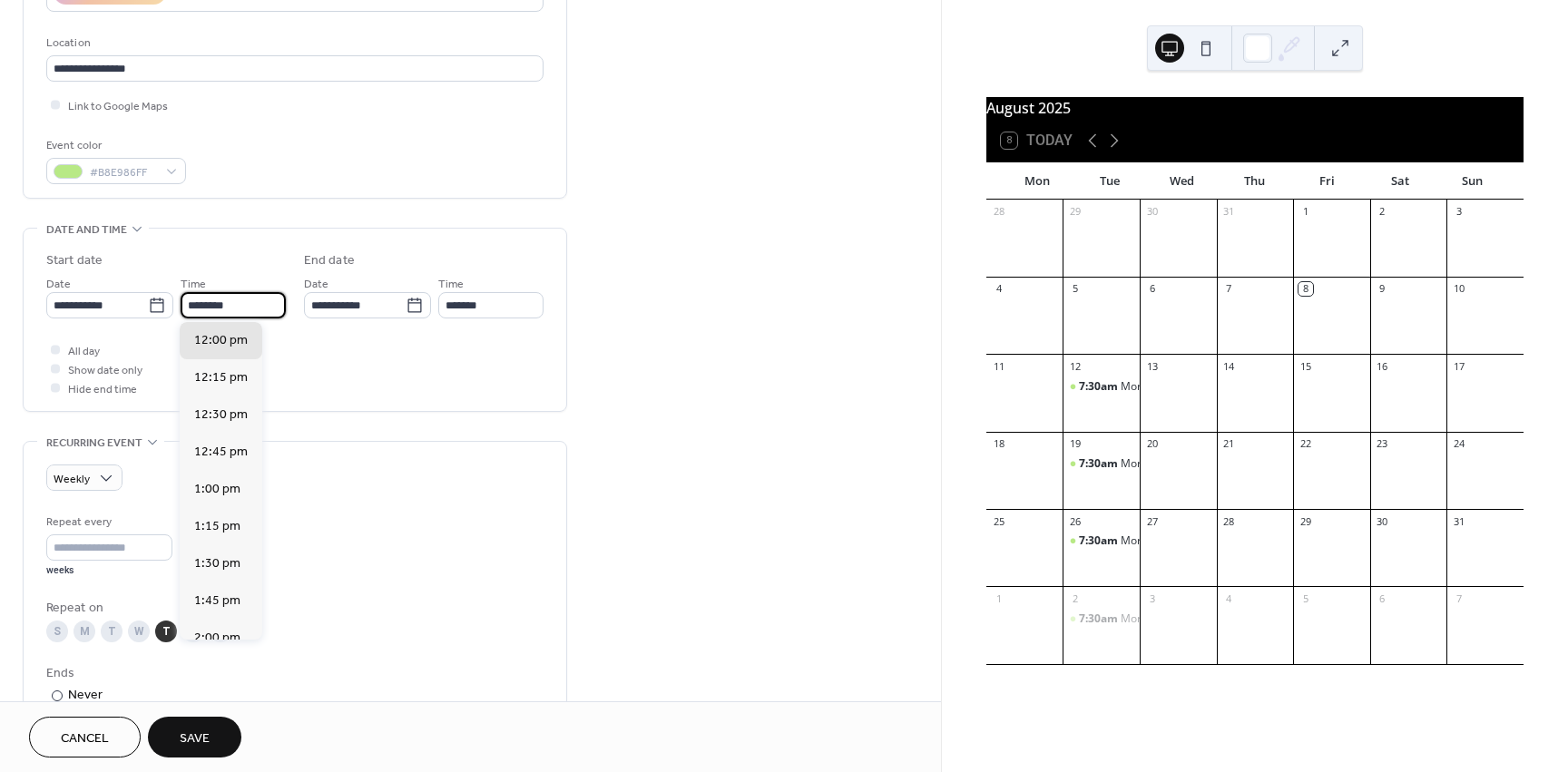 click on "********" at bounding box center (233, 305) 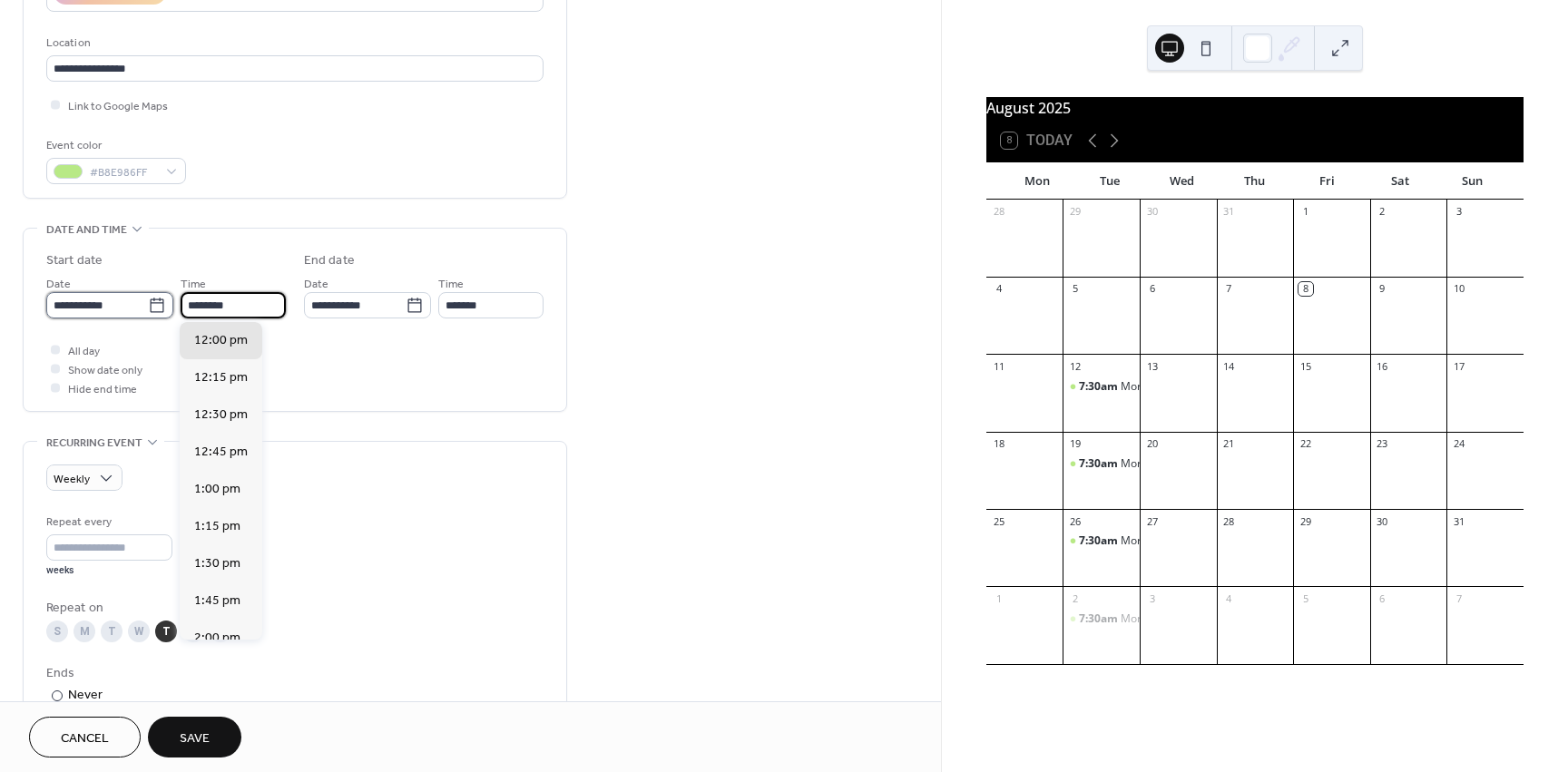 click on "**********" at bounding box center [97, 305] 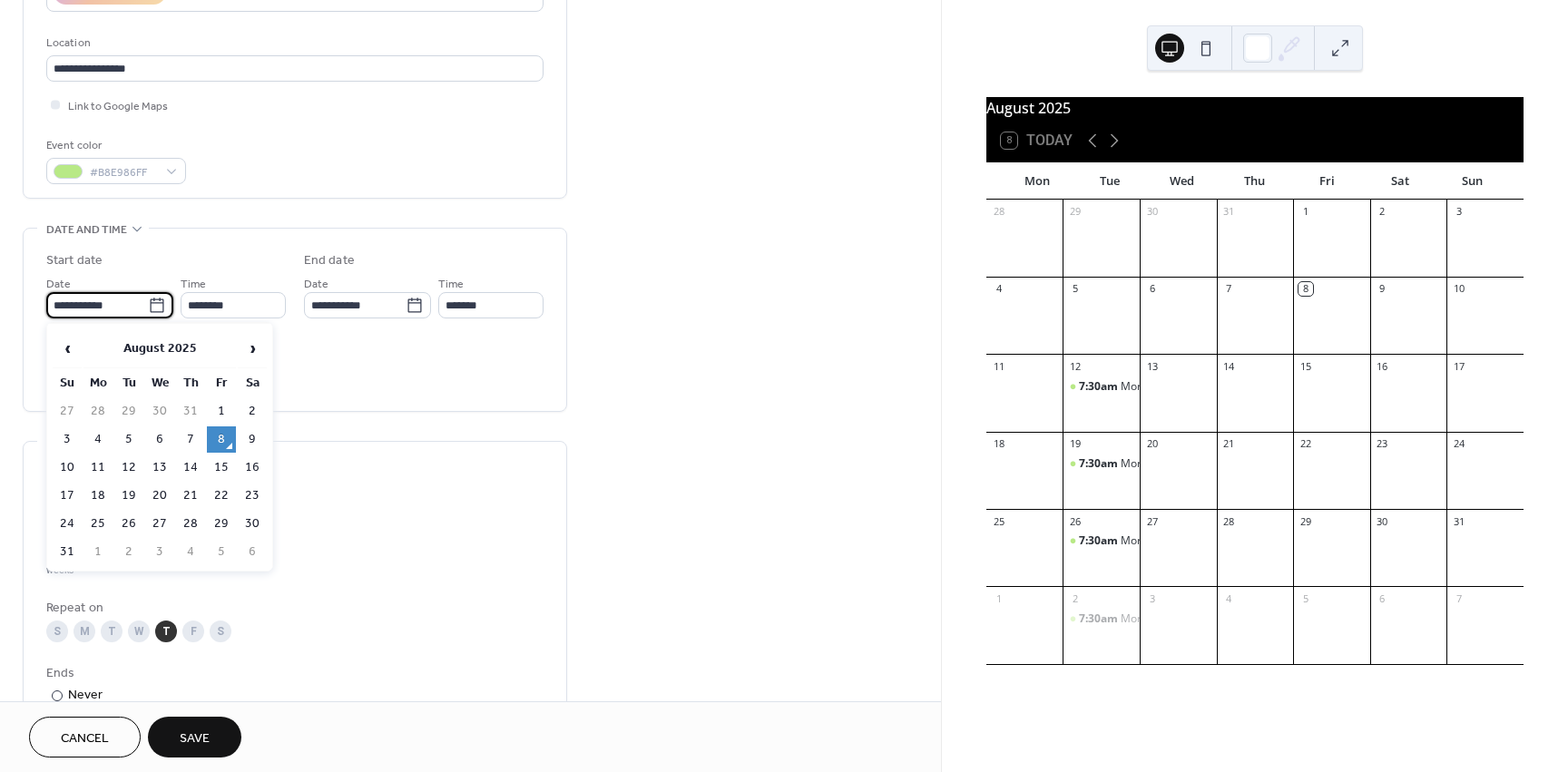 click 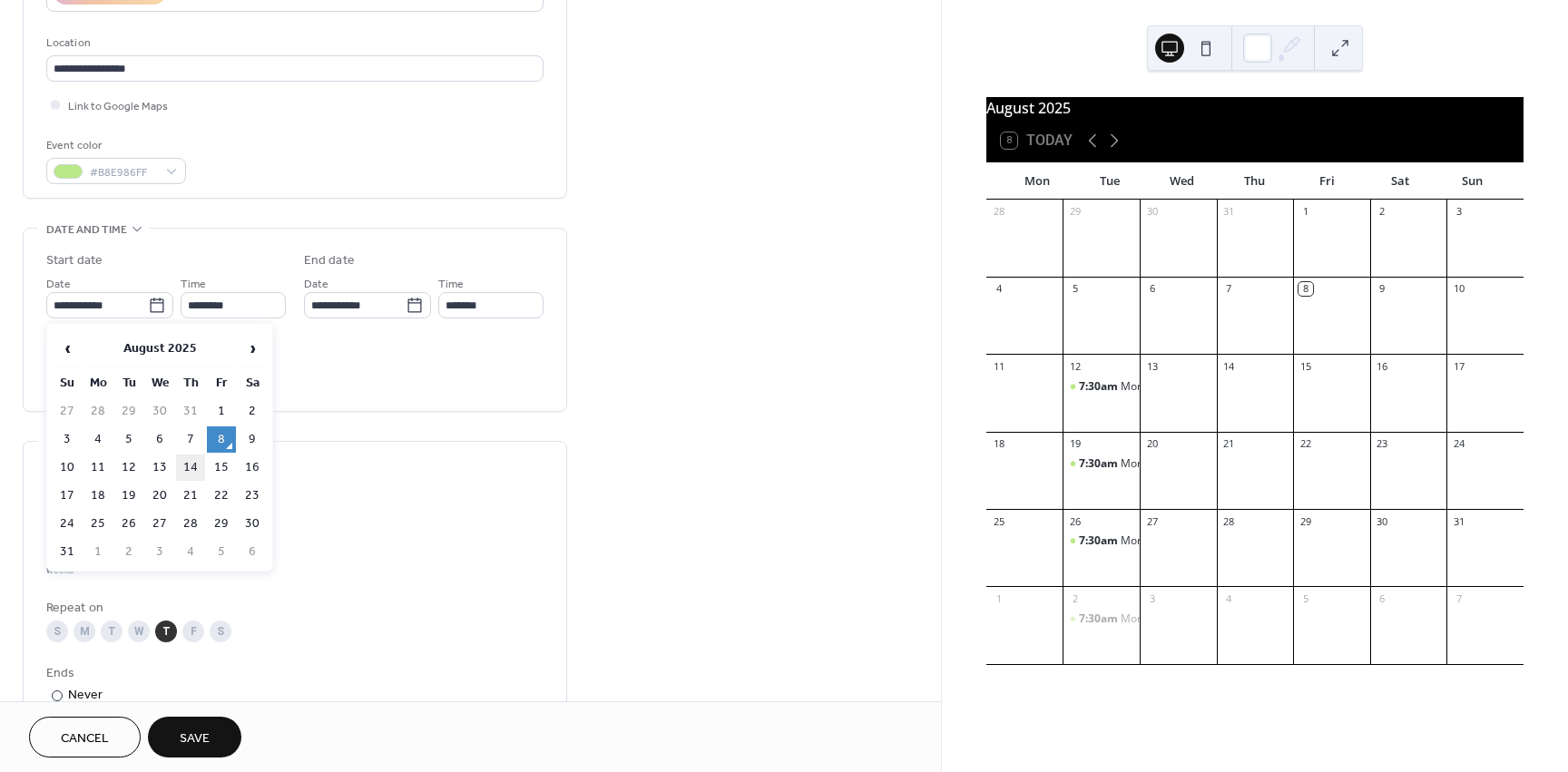 click on "14" at bounding box center (191, 467) 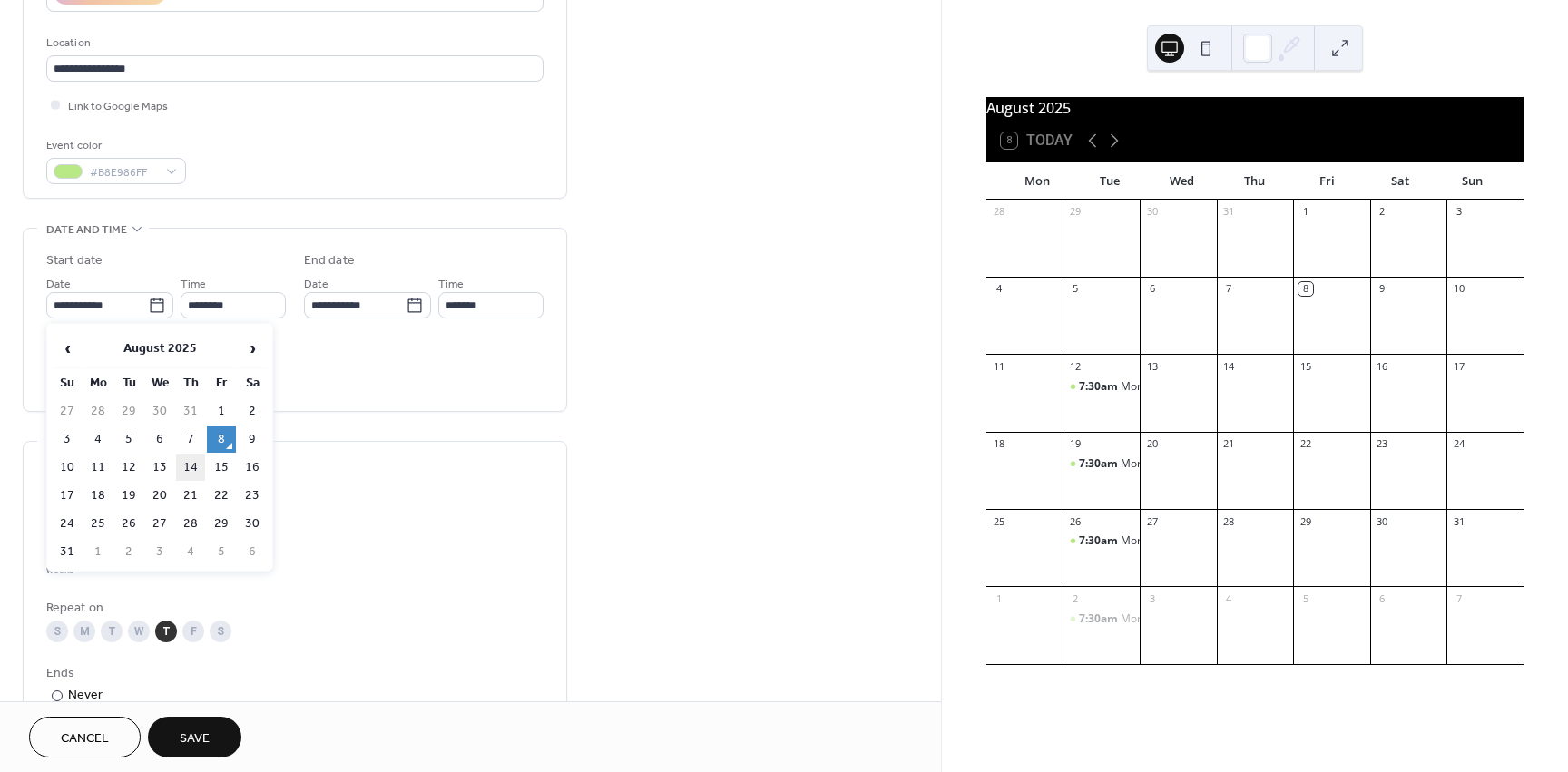 type on "**********" 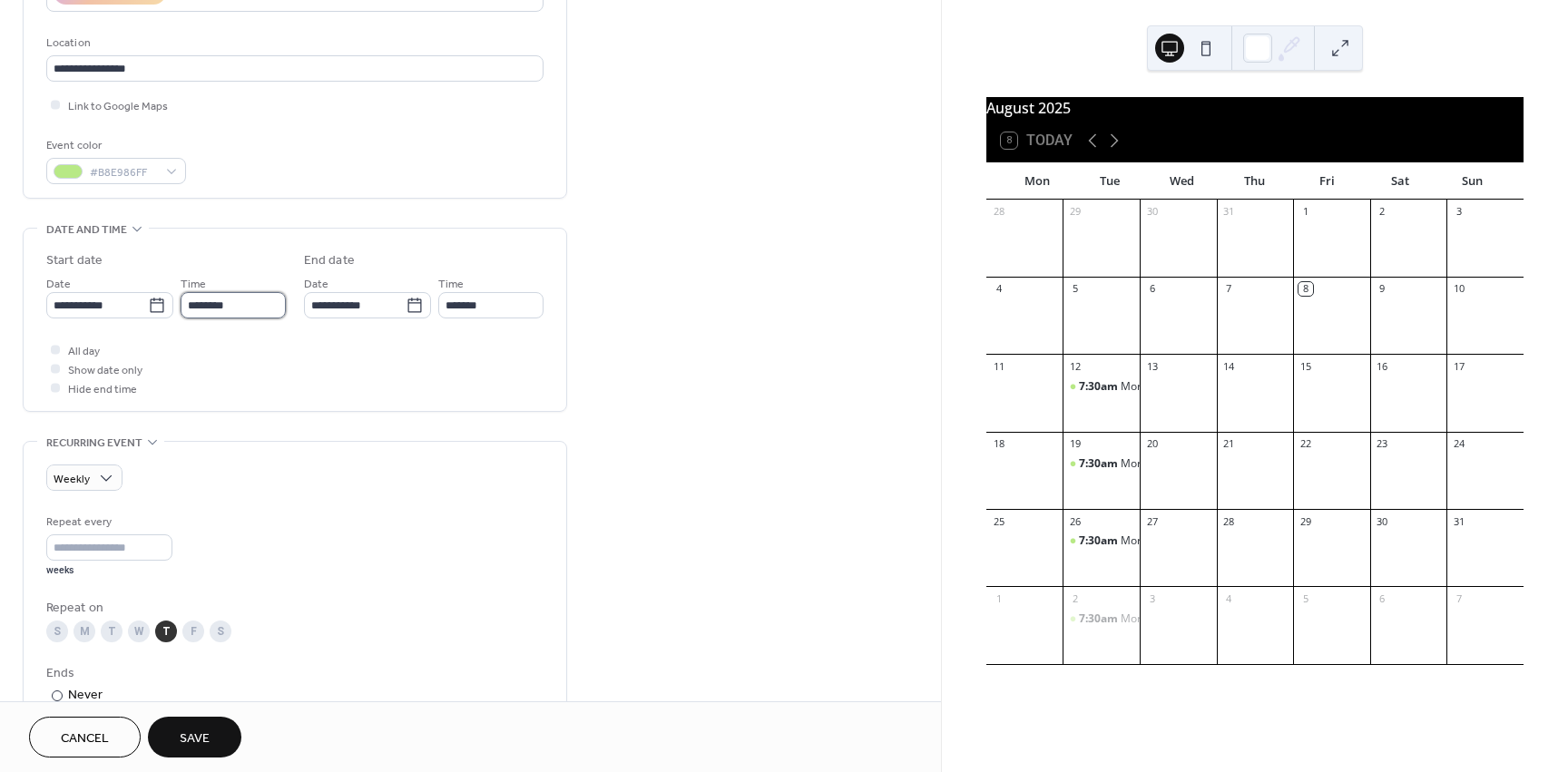 click on "********" at bounding box center [233, 305] 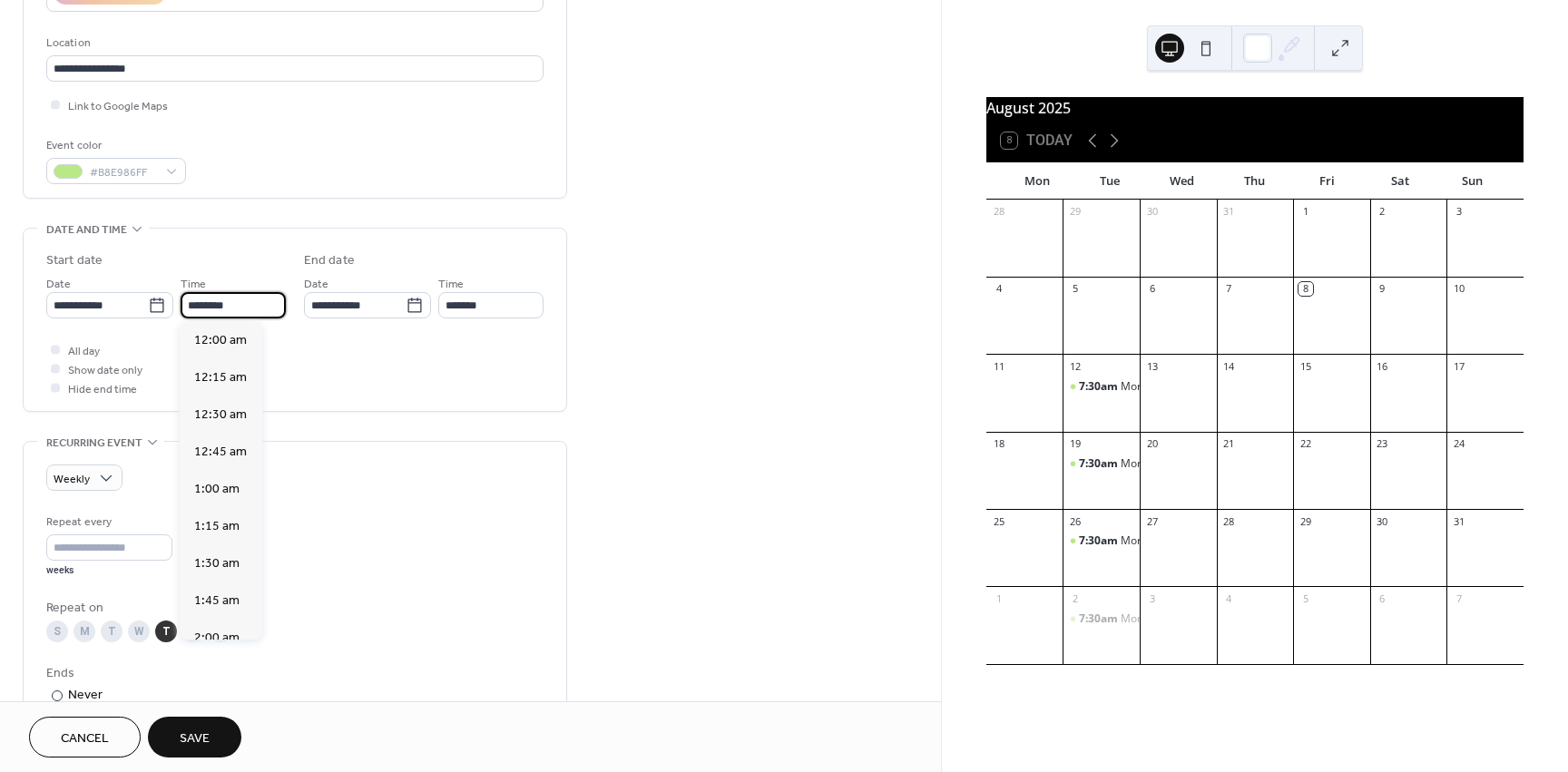 scroll, scrollTop: 1785, scrollLeft: 0, axis: vertical 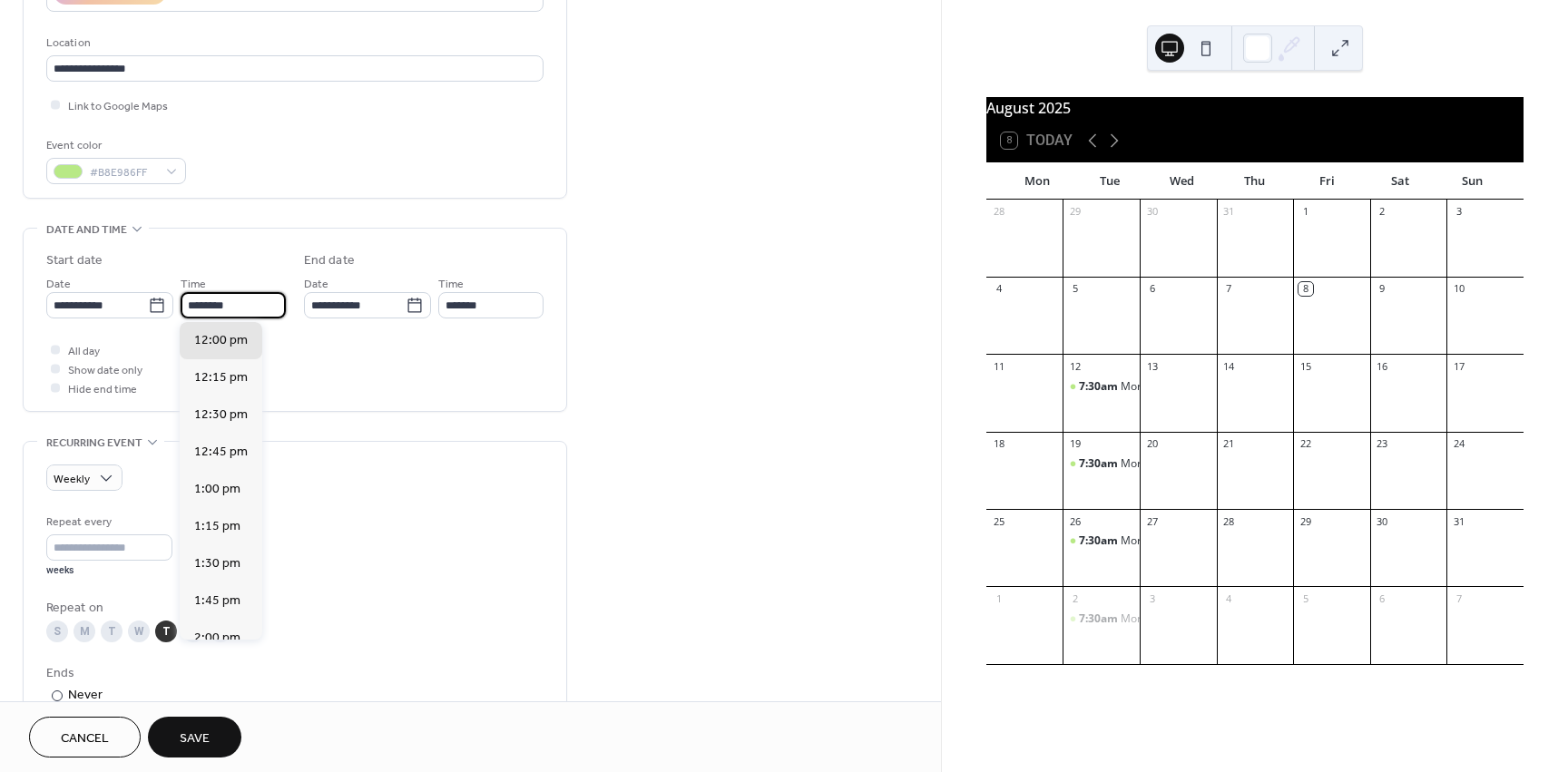 click on "********" at bounding box center (233, 305) 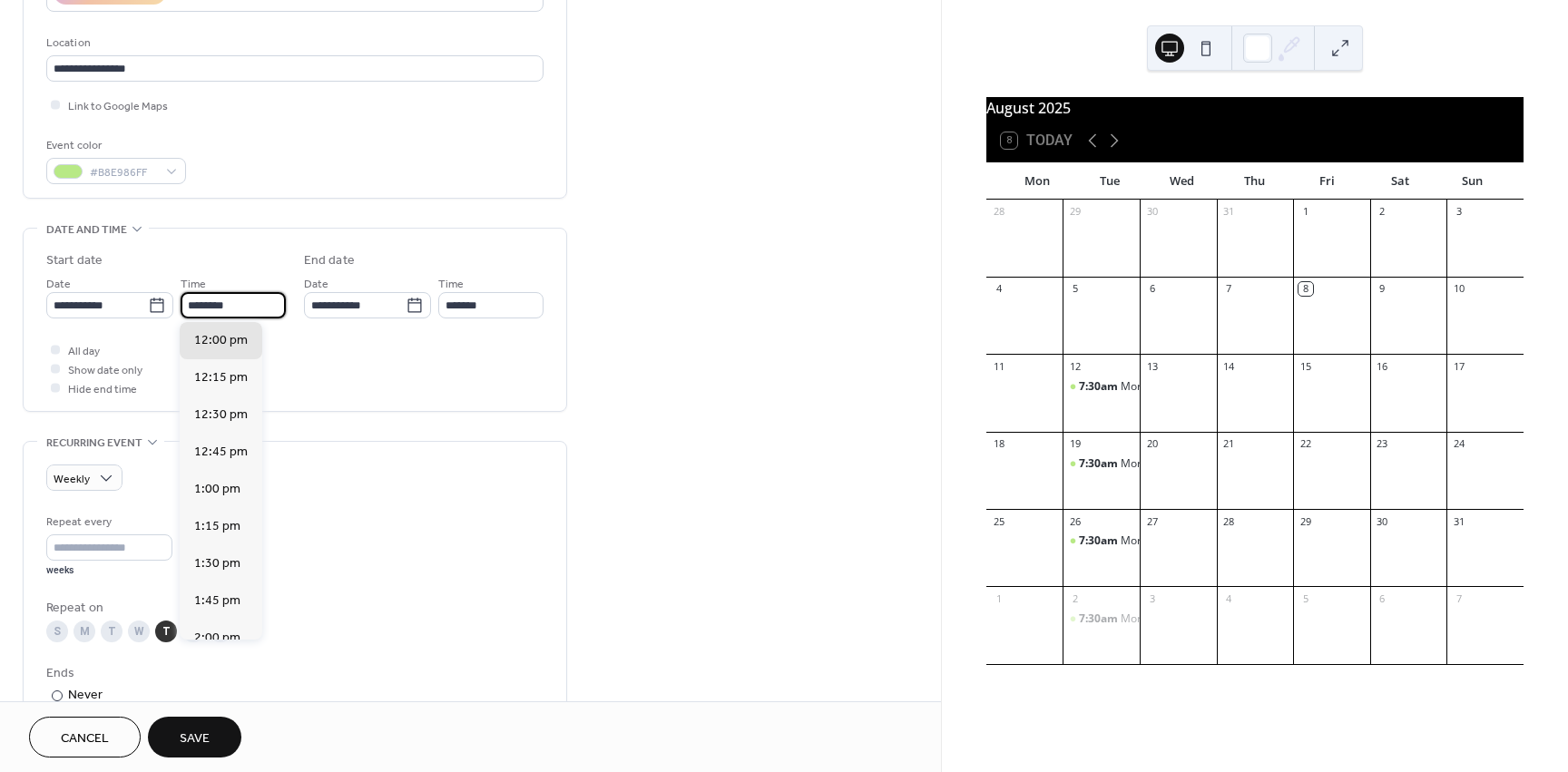click on "********" at bounding box center (233, 305) 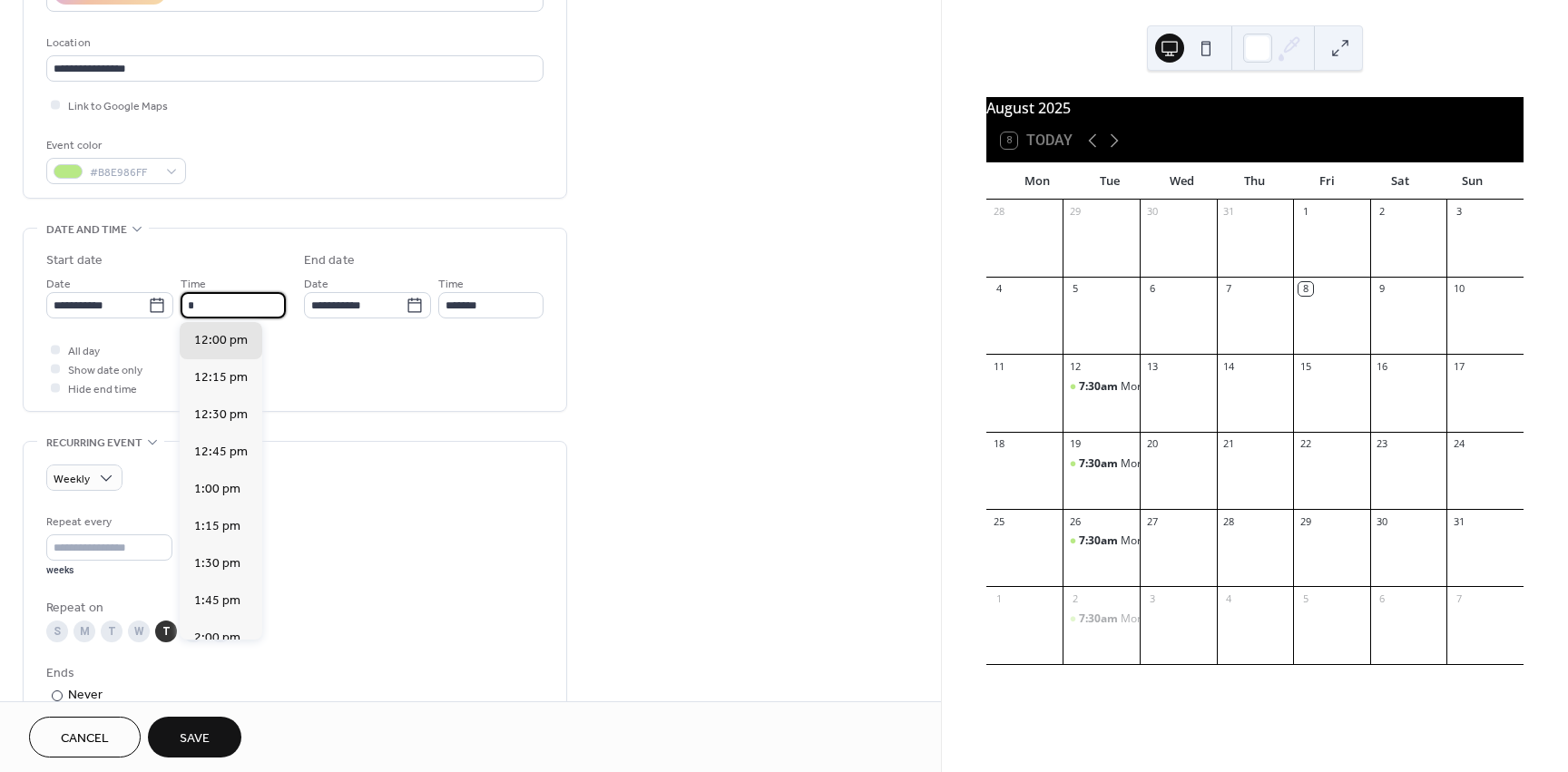 scroll, scrollTop: 1041, scrollLeft: 0, axis: vertical 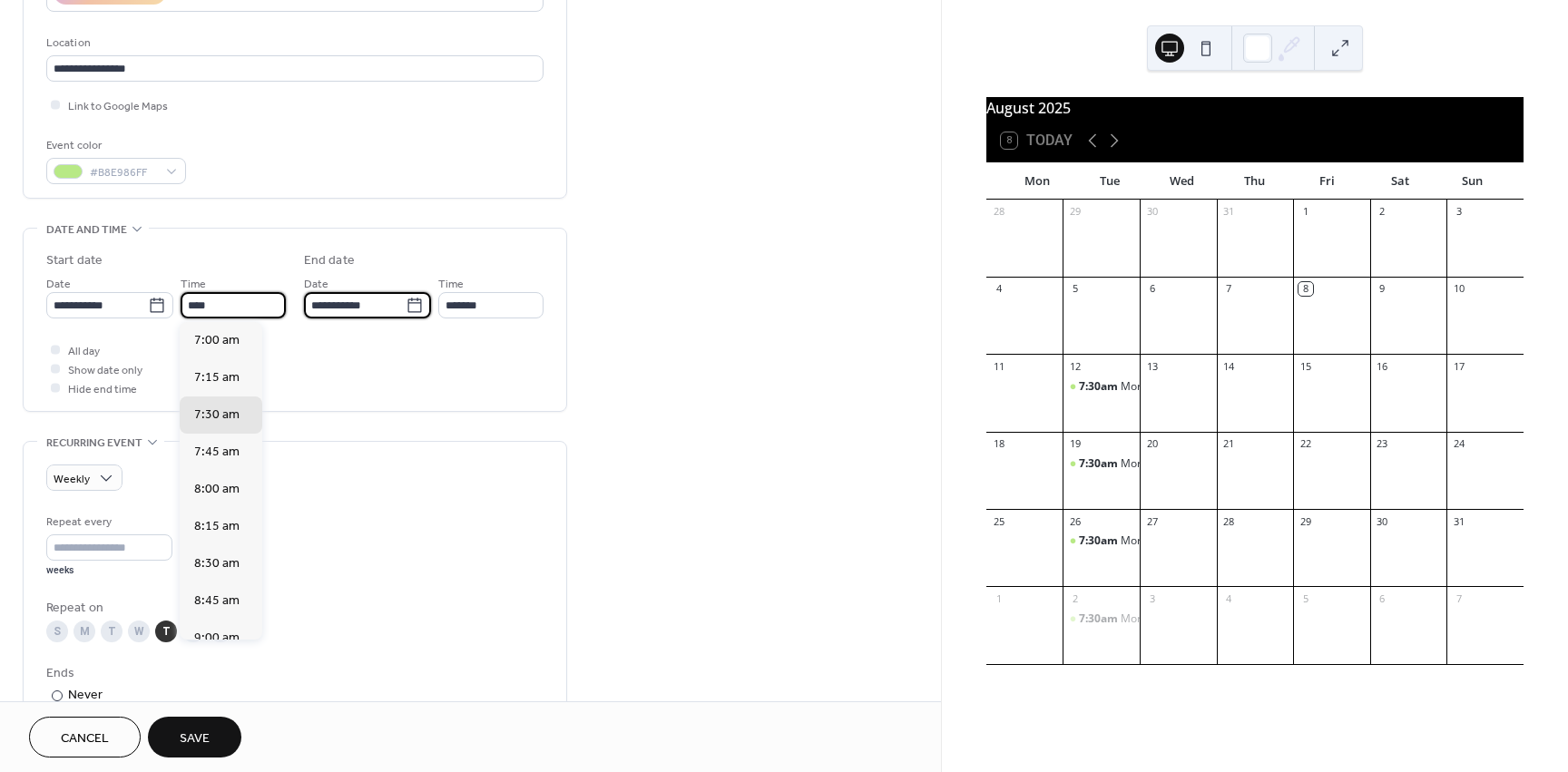 type on "*******" 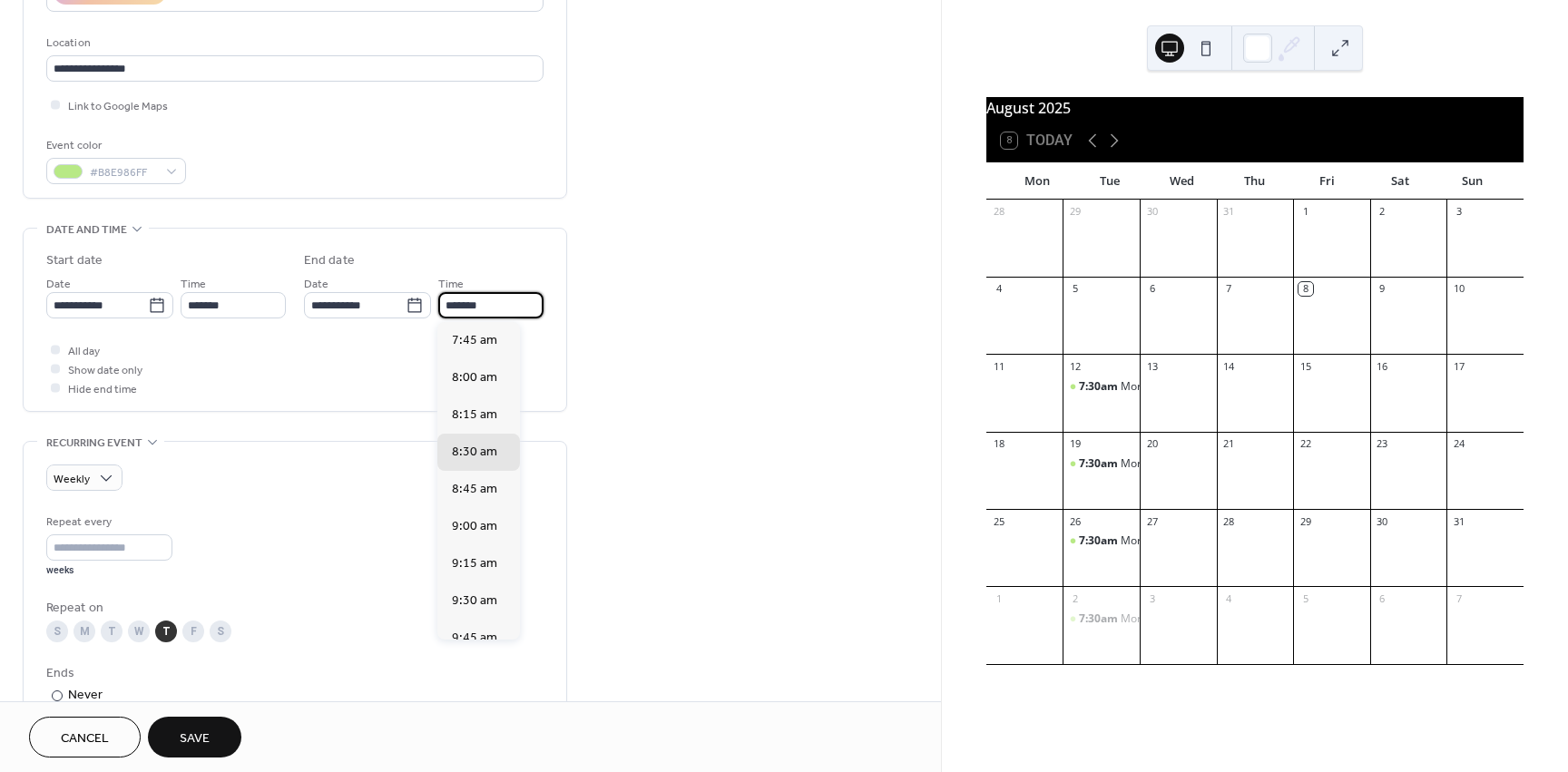 click on "*******" at bounding box center (491, 305) 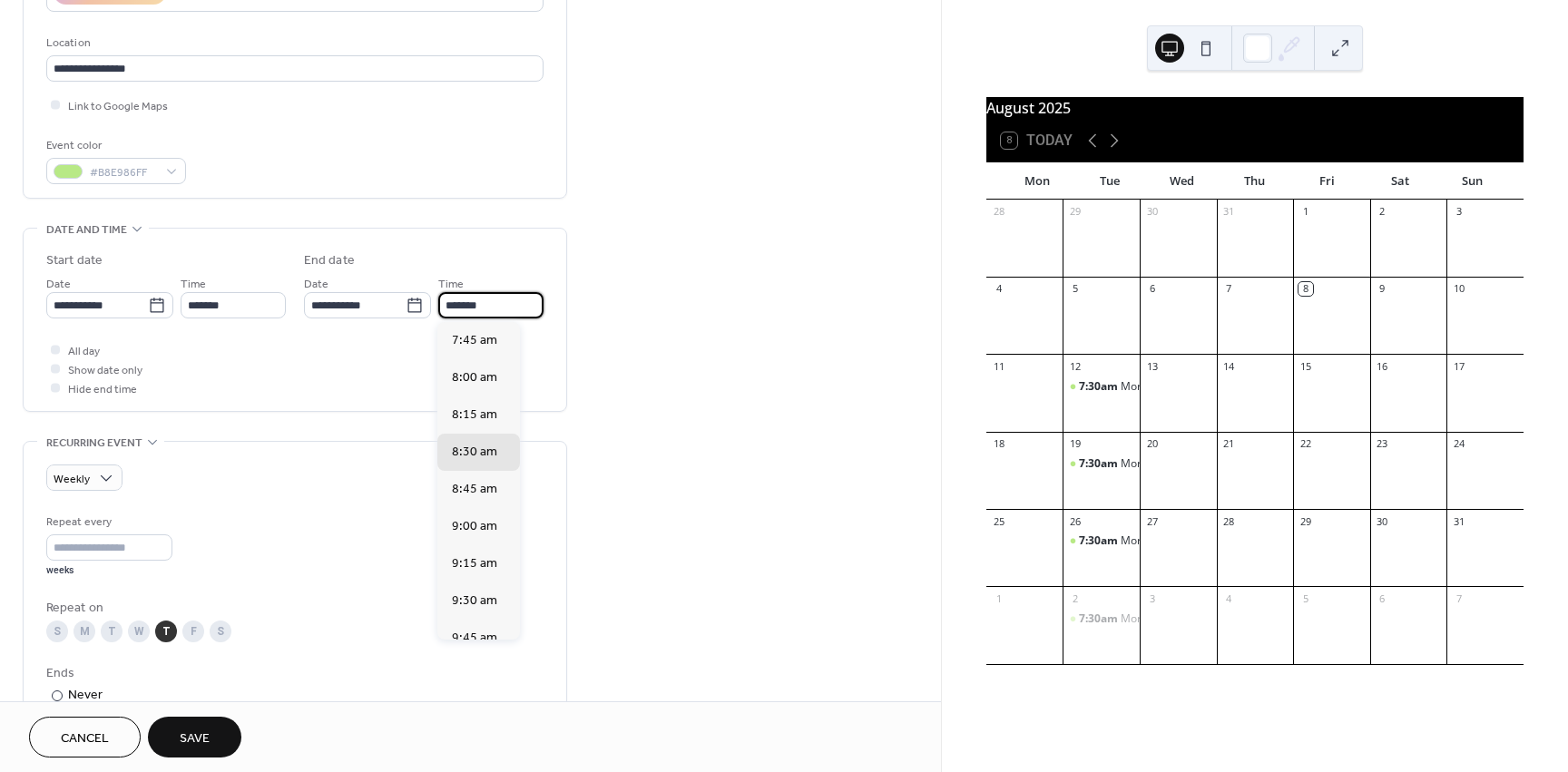 click on "*******" at bounding box center [491, 305] 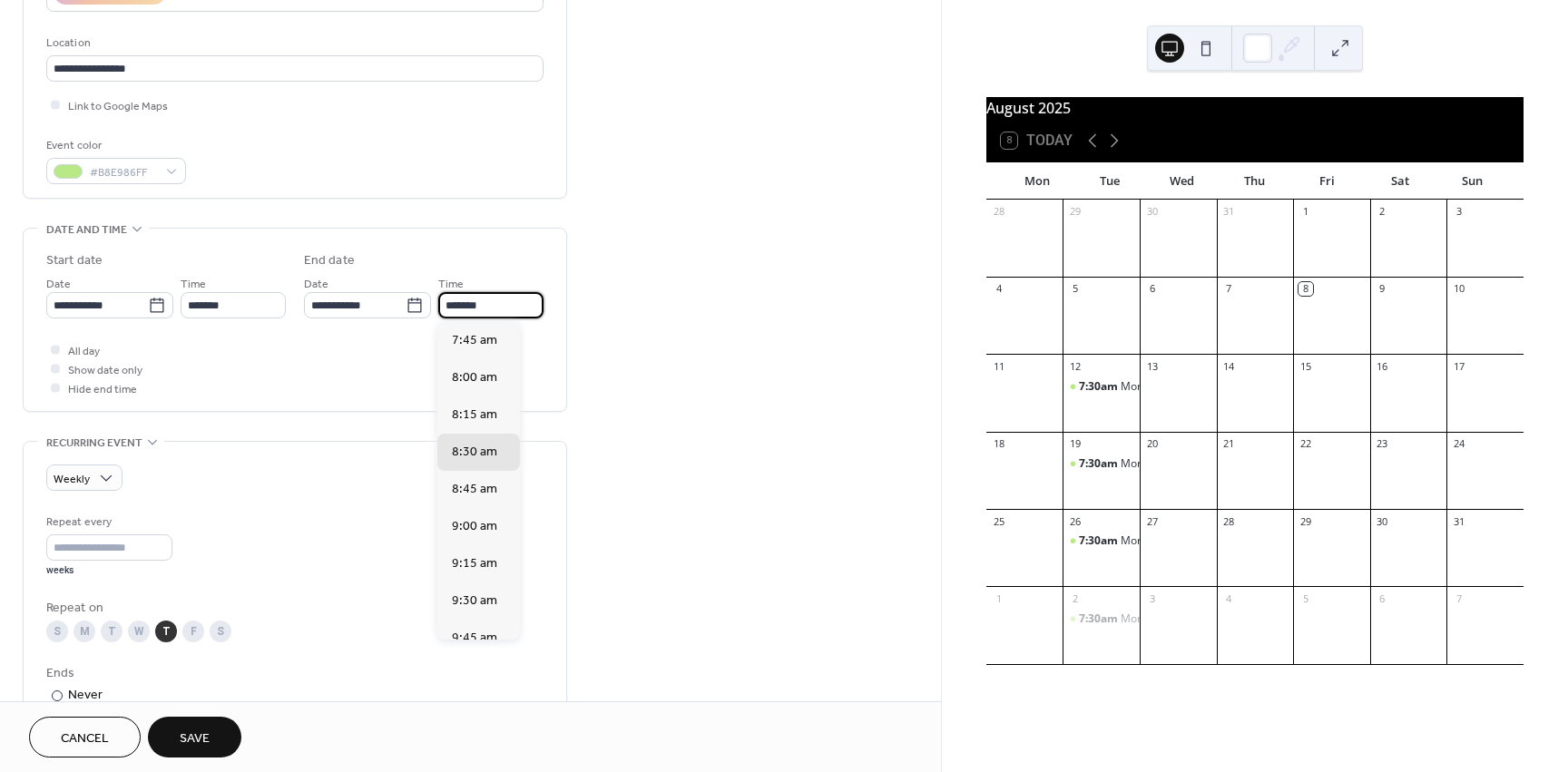 drag, startPoint x: 464, startPoint y: 307, endPoint x: 453, endPoint y: 306, distance: 11.045361 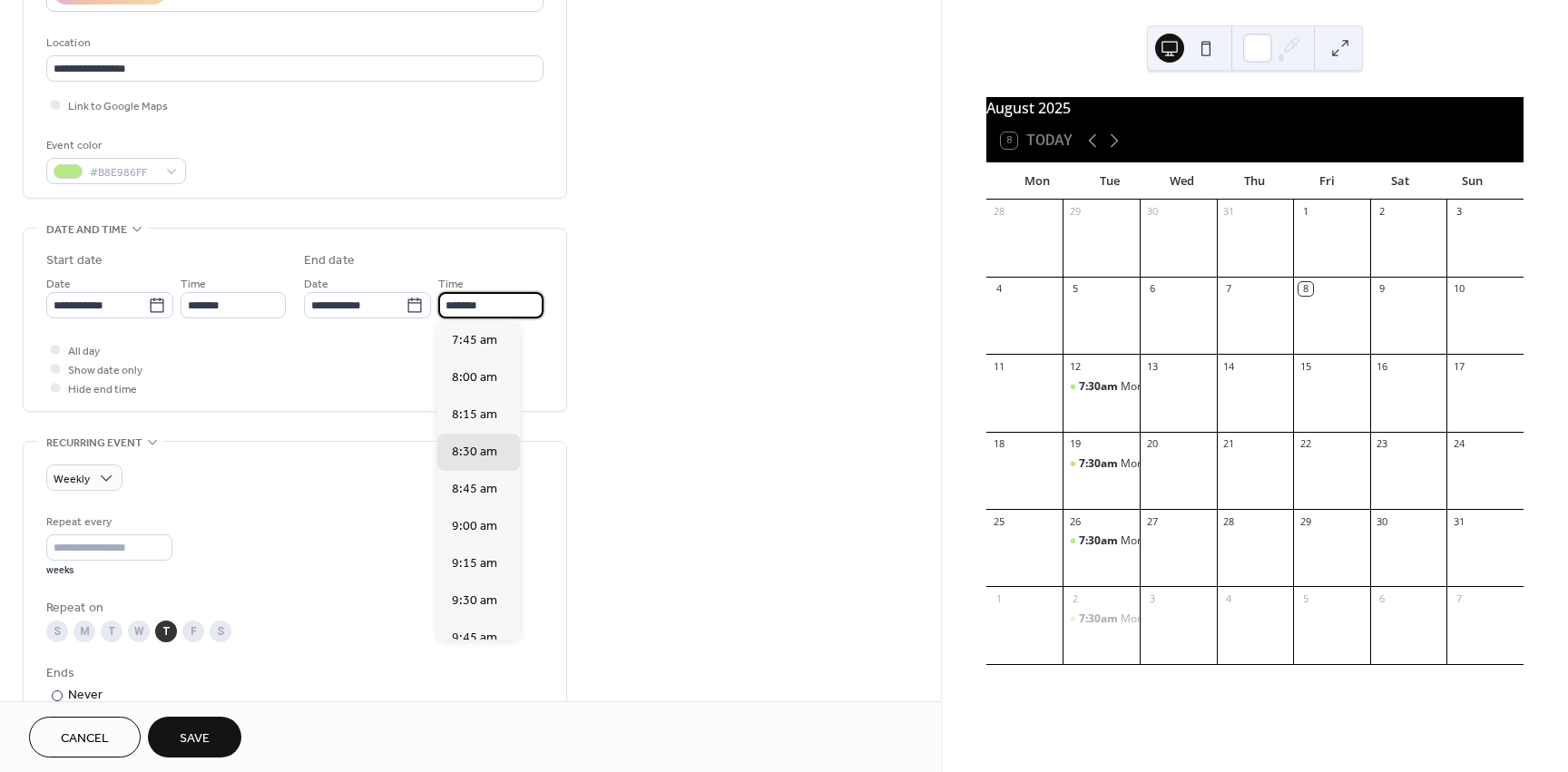 click on "*******" at bounding box center [491, 305] 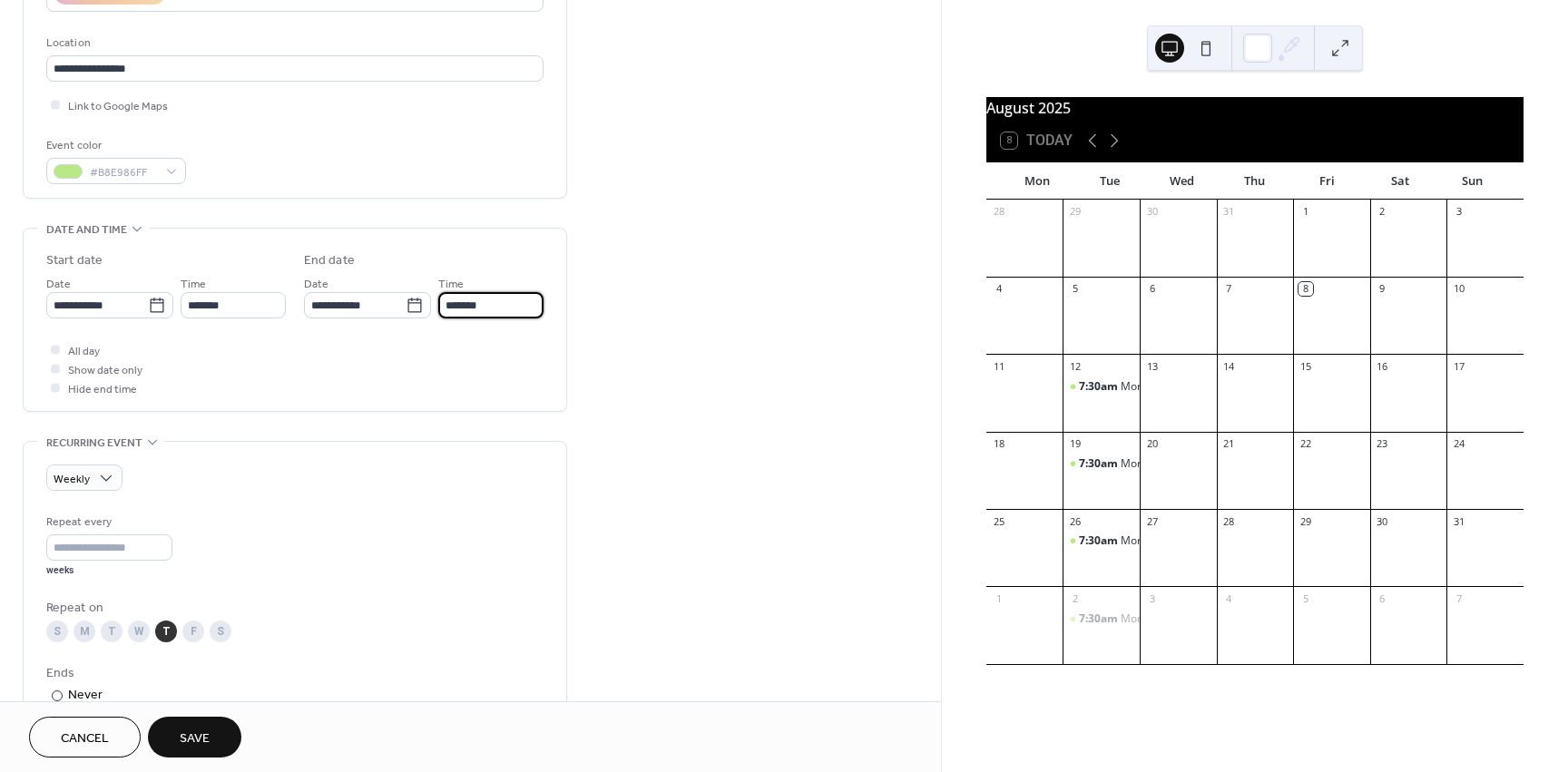type on "*******" 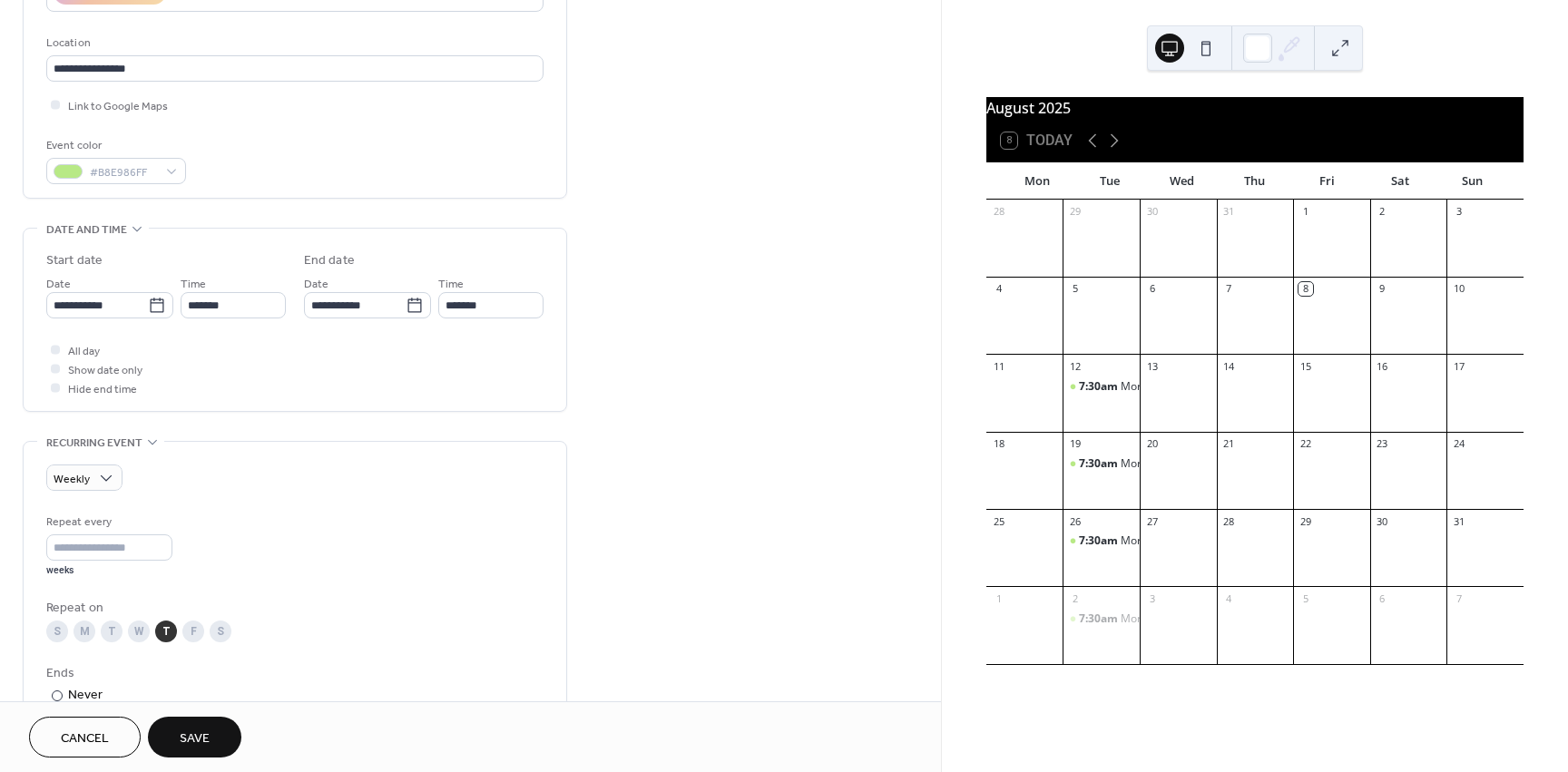 click on "All day Show date only Hide end time" at bounding box center (295, 368) 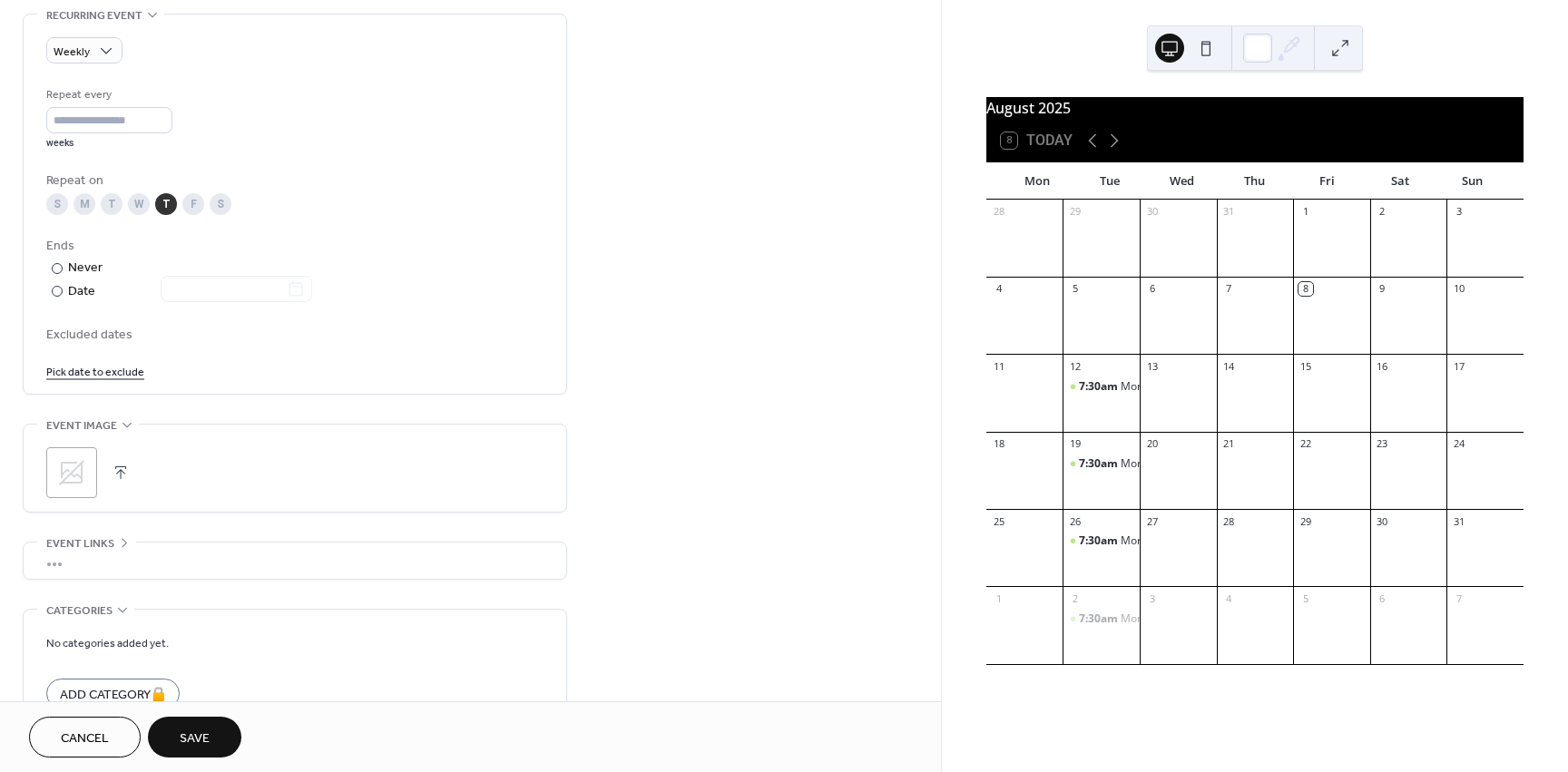 scroll, scrollTop: 816, scrollLeft: 0, axis: vertical 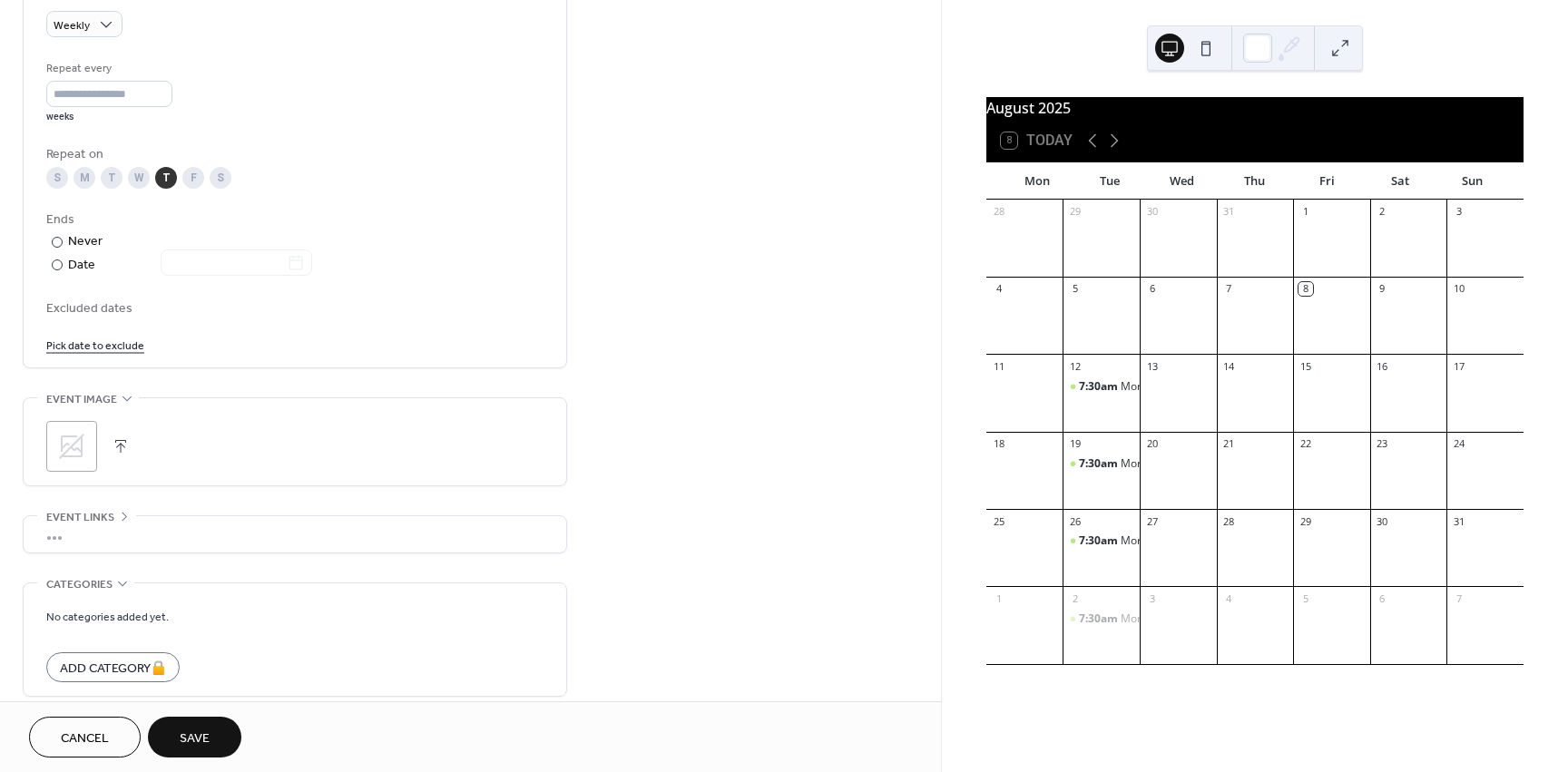 click 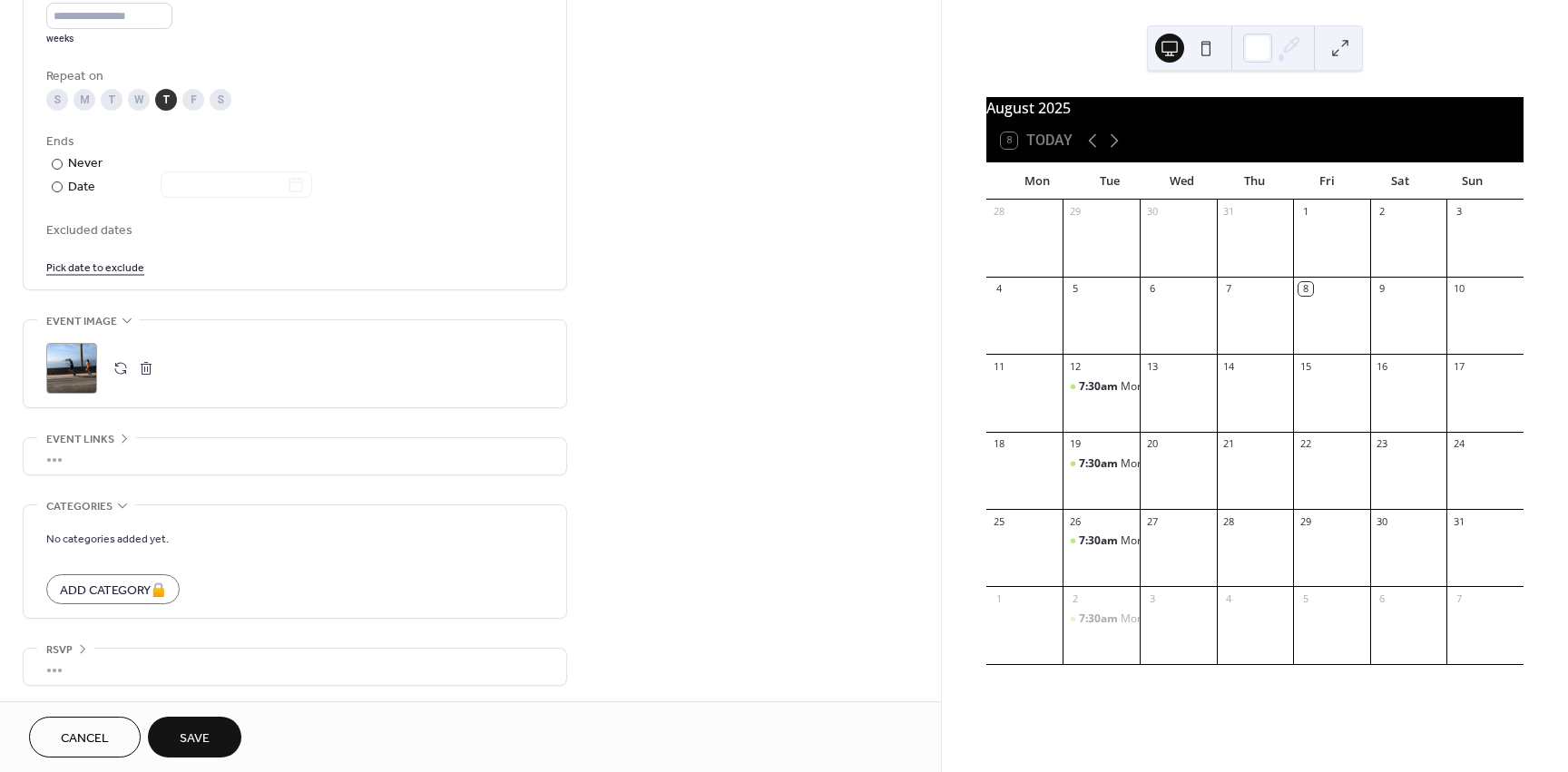 scroll, scrollTop: 897, scrollLeft: 0, axis: vertical 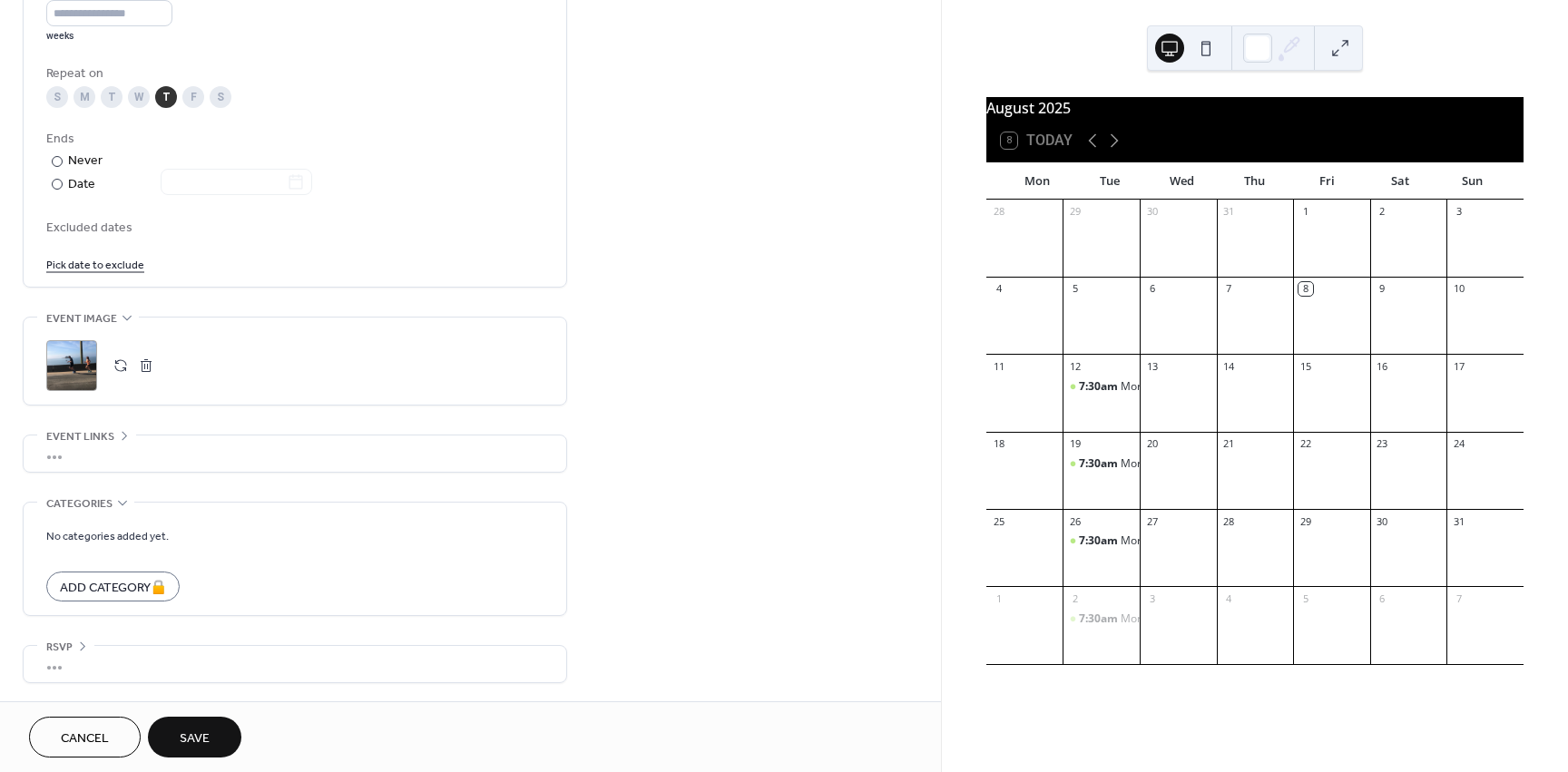 click on "Save" at bounding box center (194, 738) 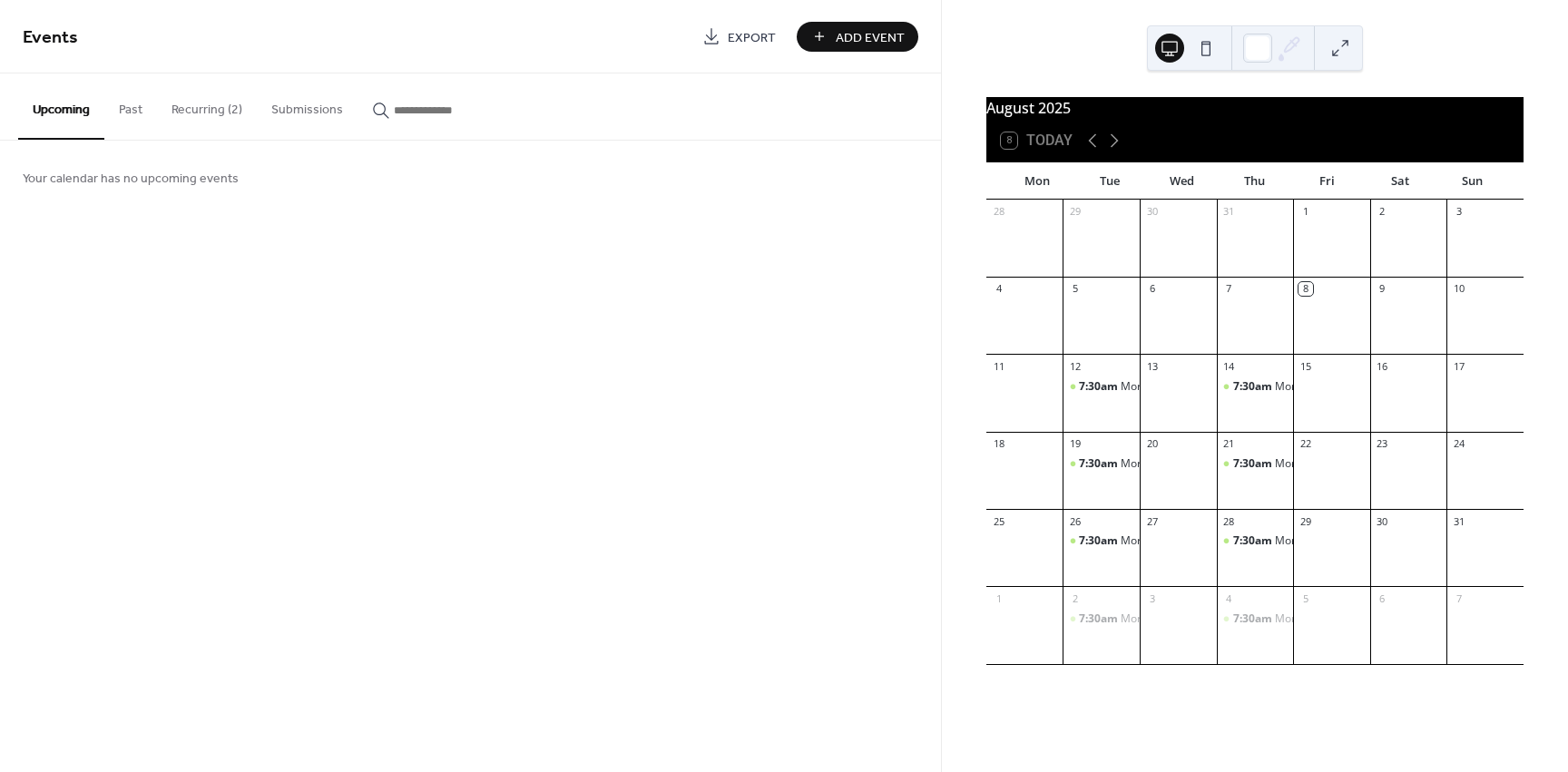click on "Add Event" at bounding box center (870, 37) 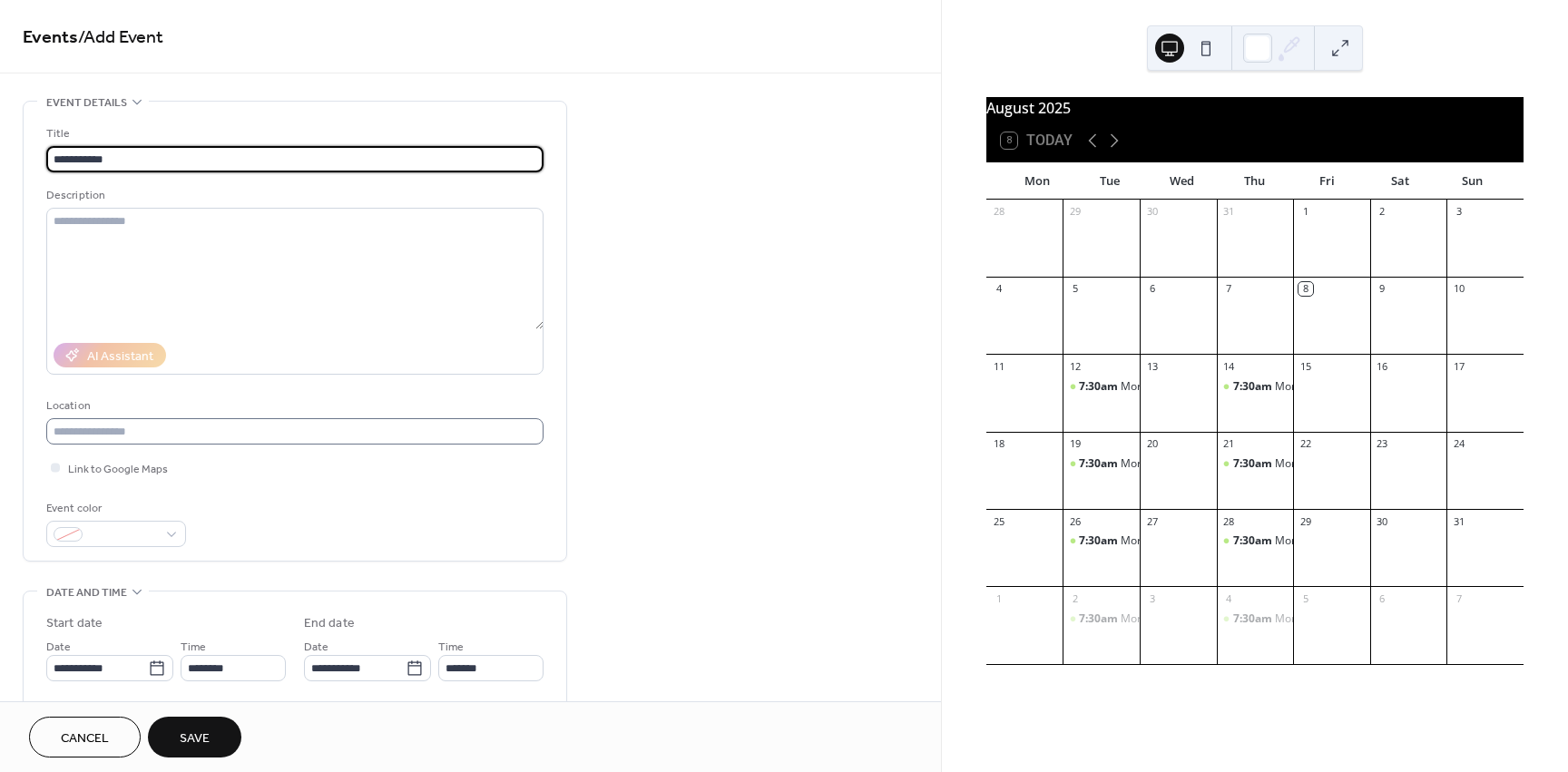type on "**********" 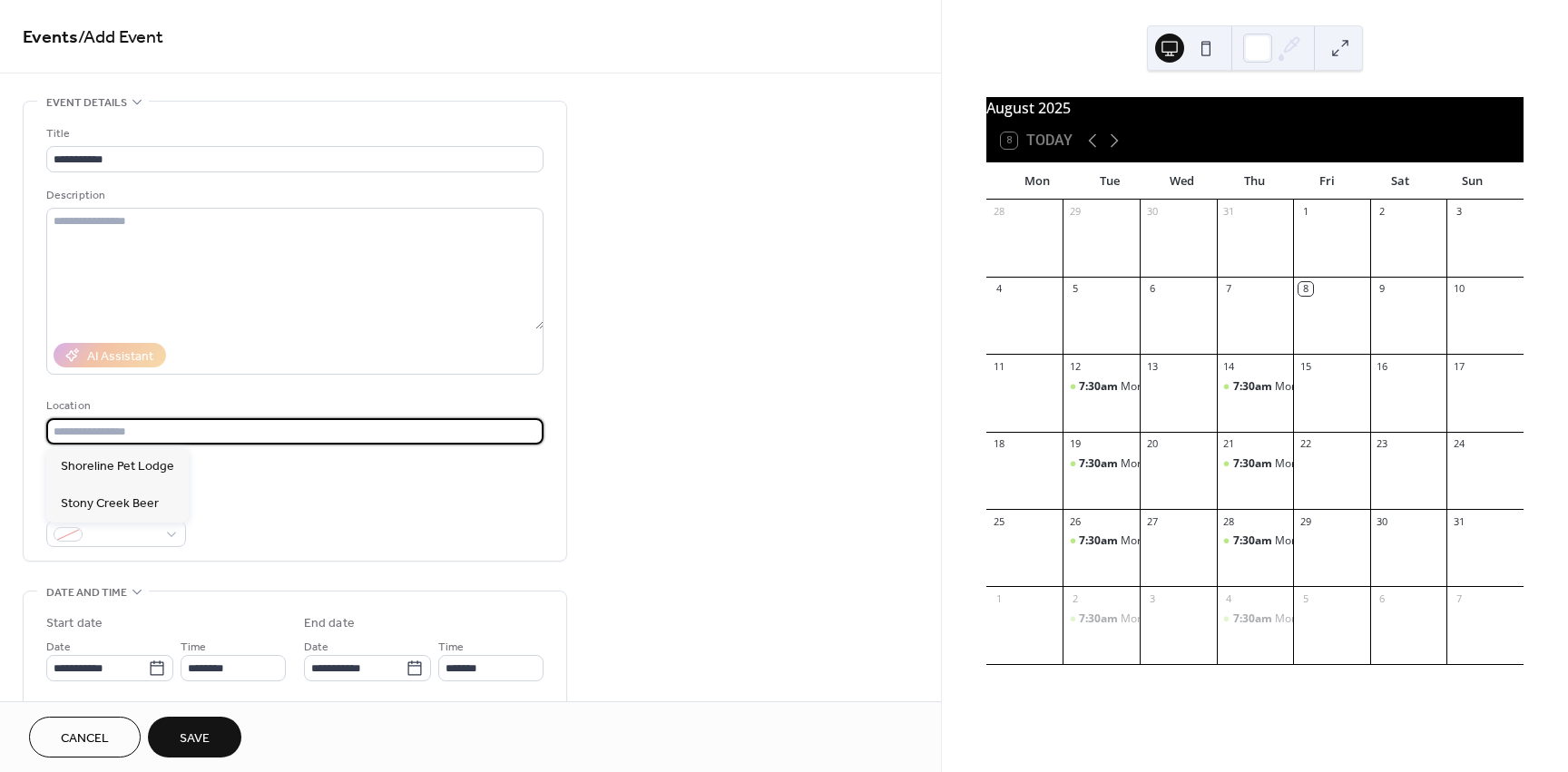 click at bounding box center (295, 431) 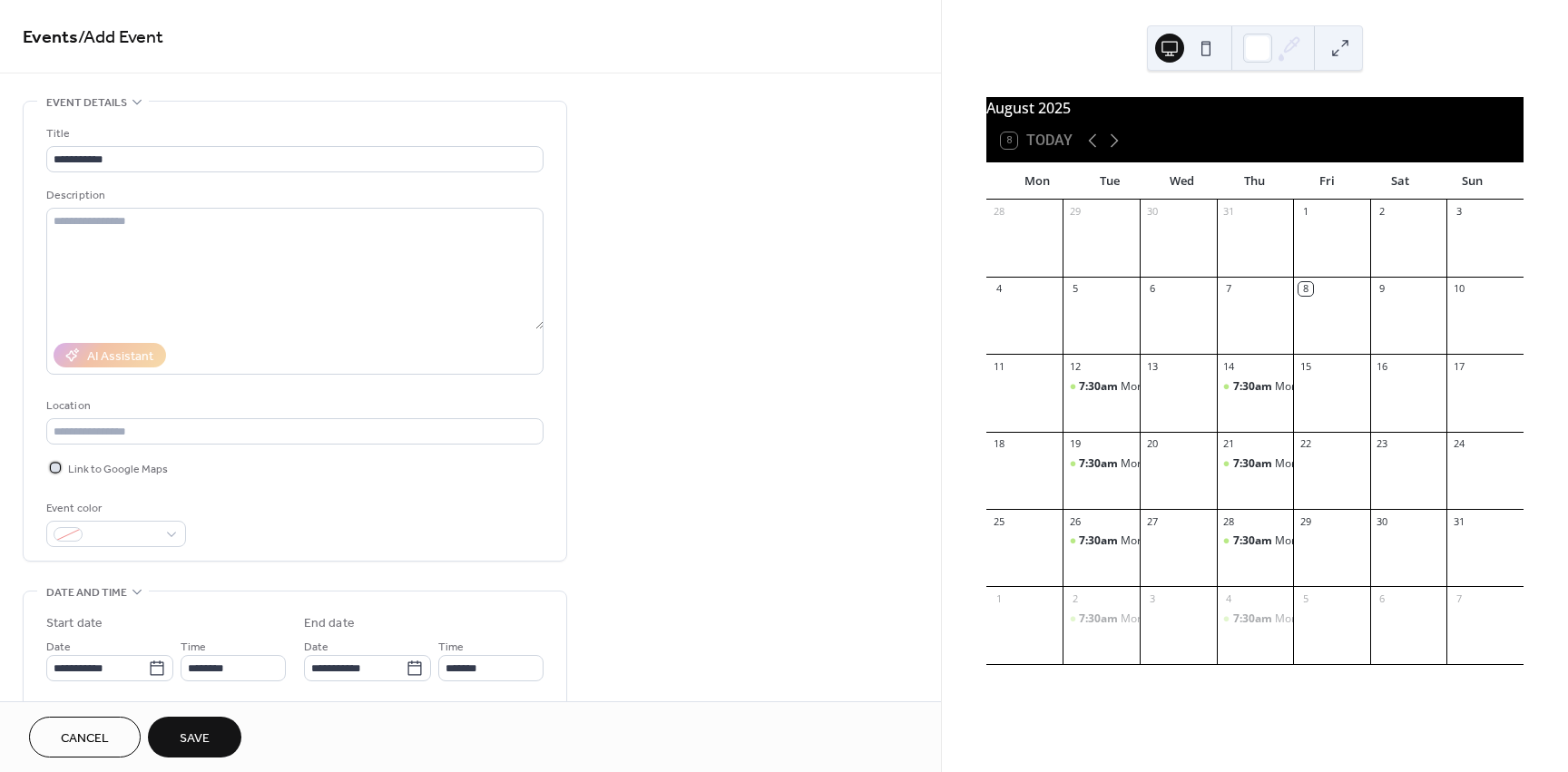 click at bounding box center (55, 467) 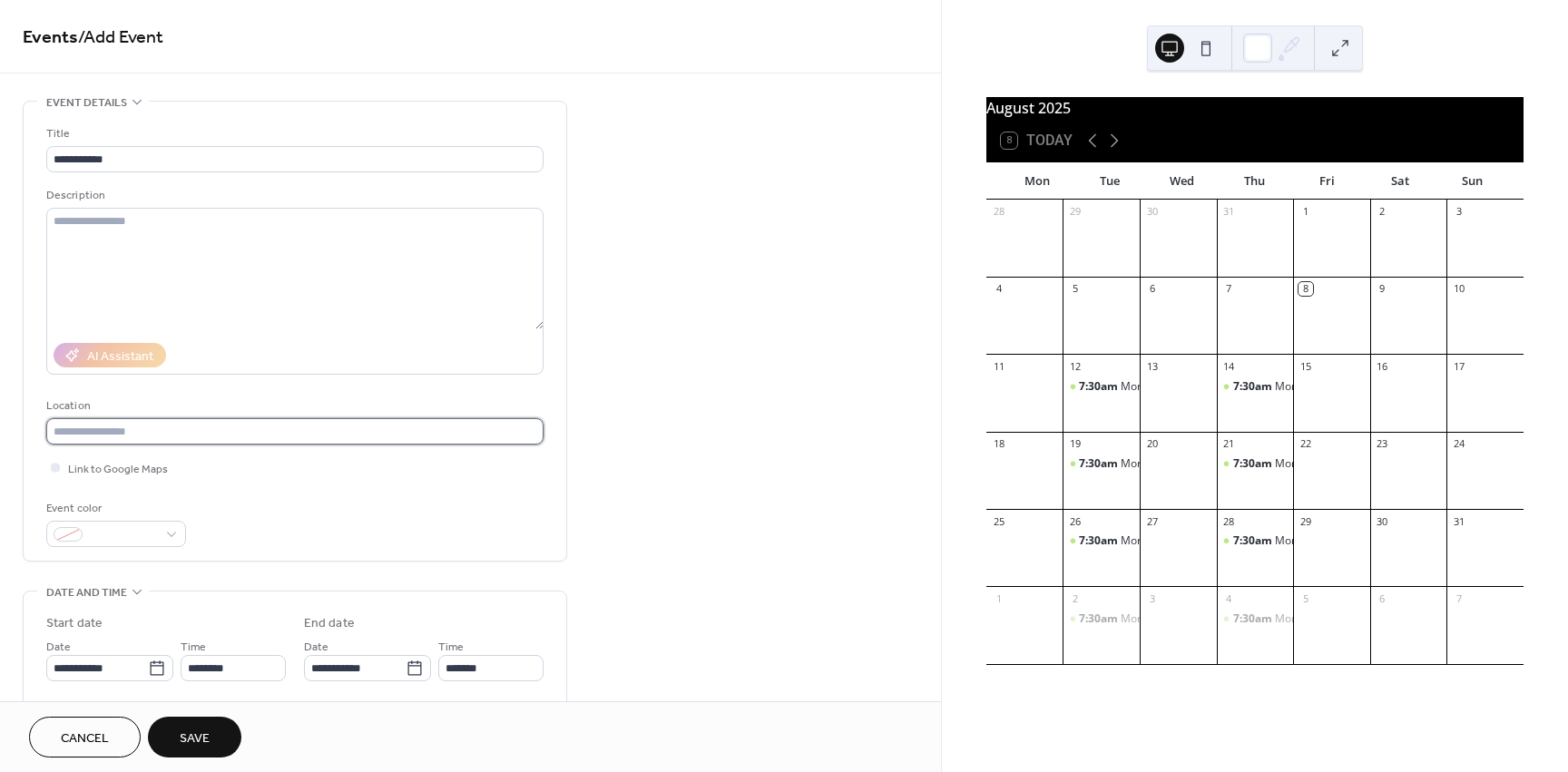 click at bounding box center (295, 431) 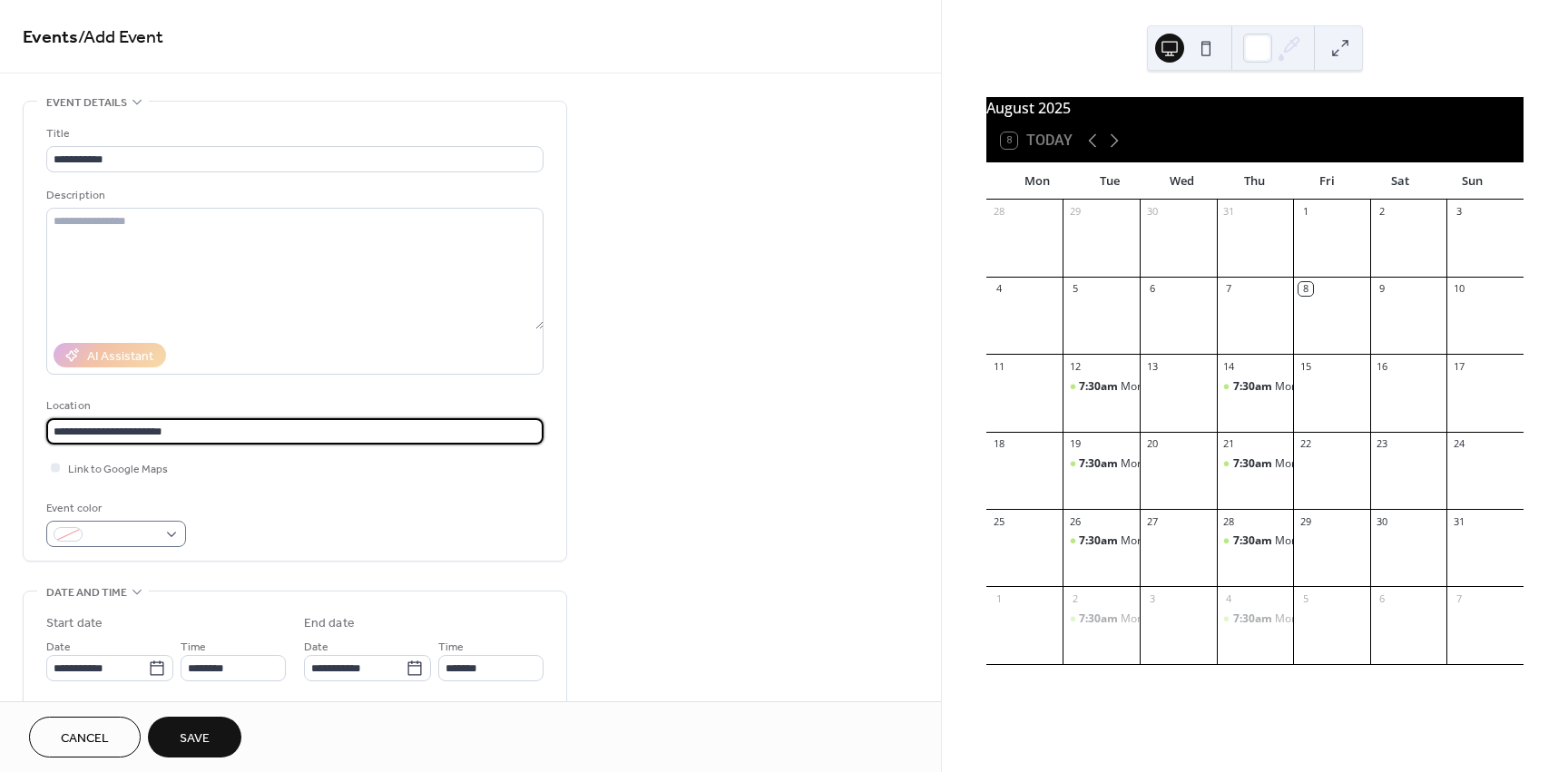 type on "**********" 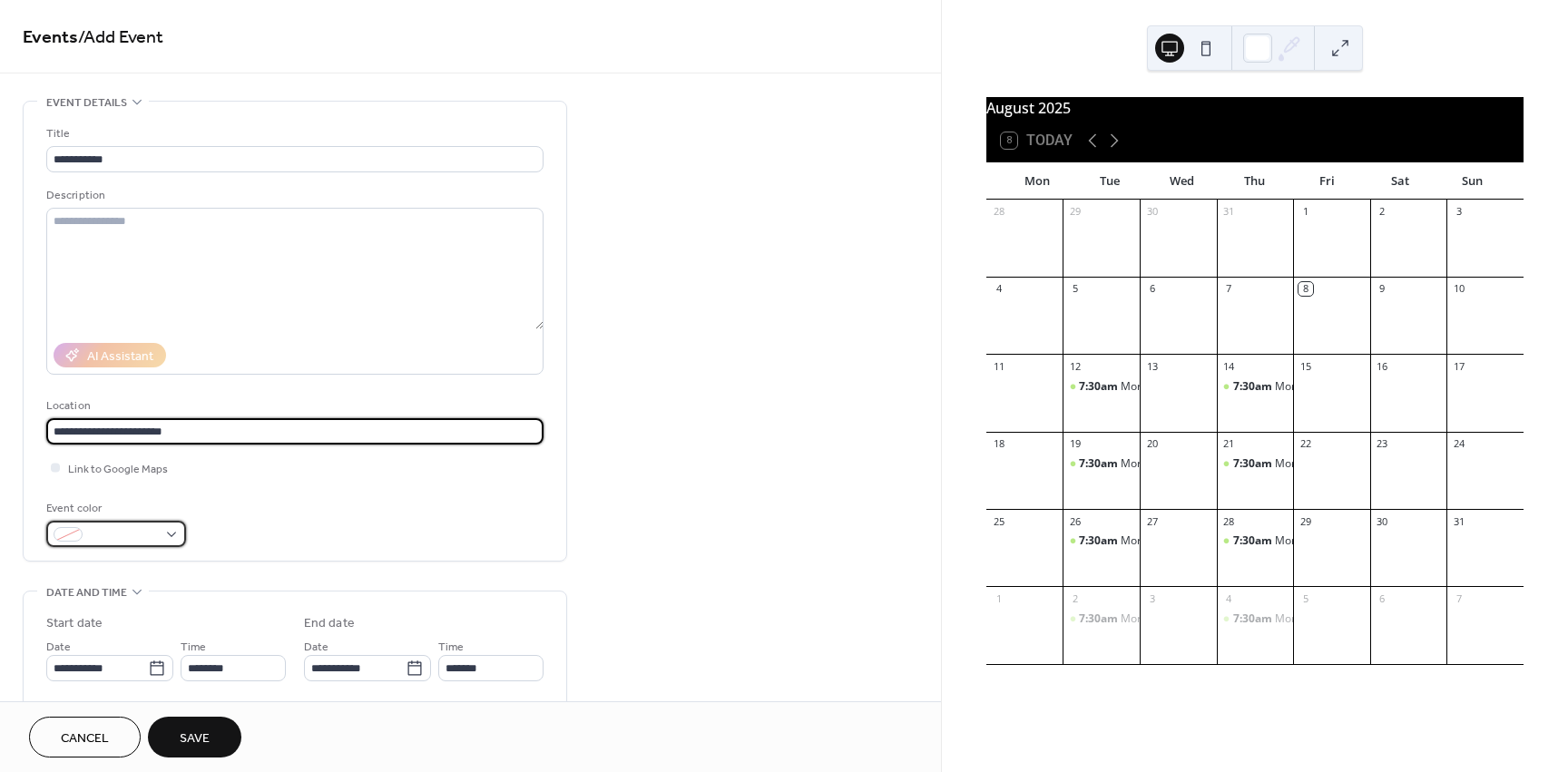 click at bounding box center [123, 535] 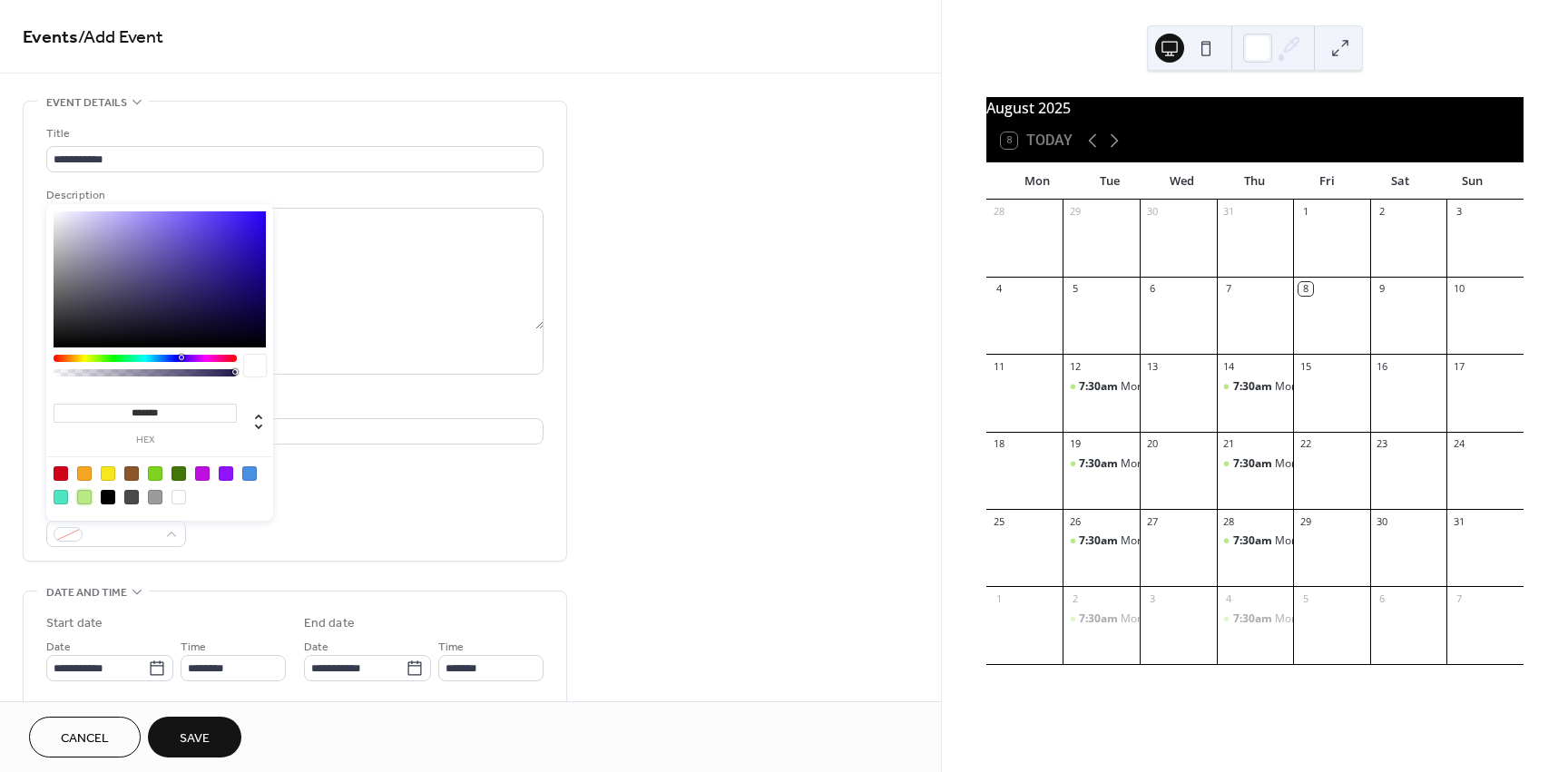 click at bounding box center (84, 497) 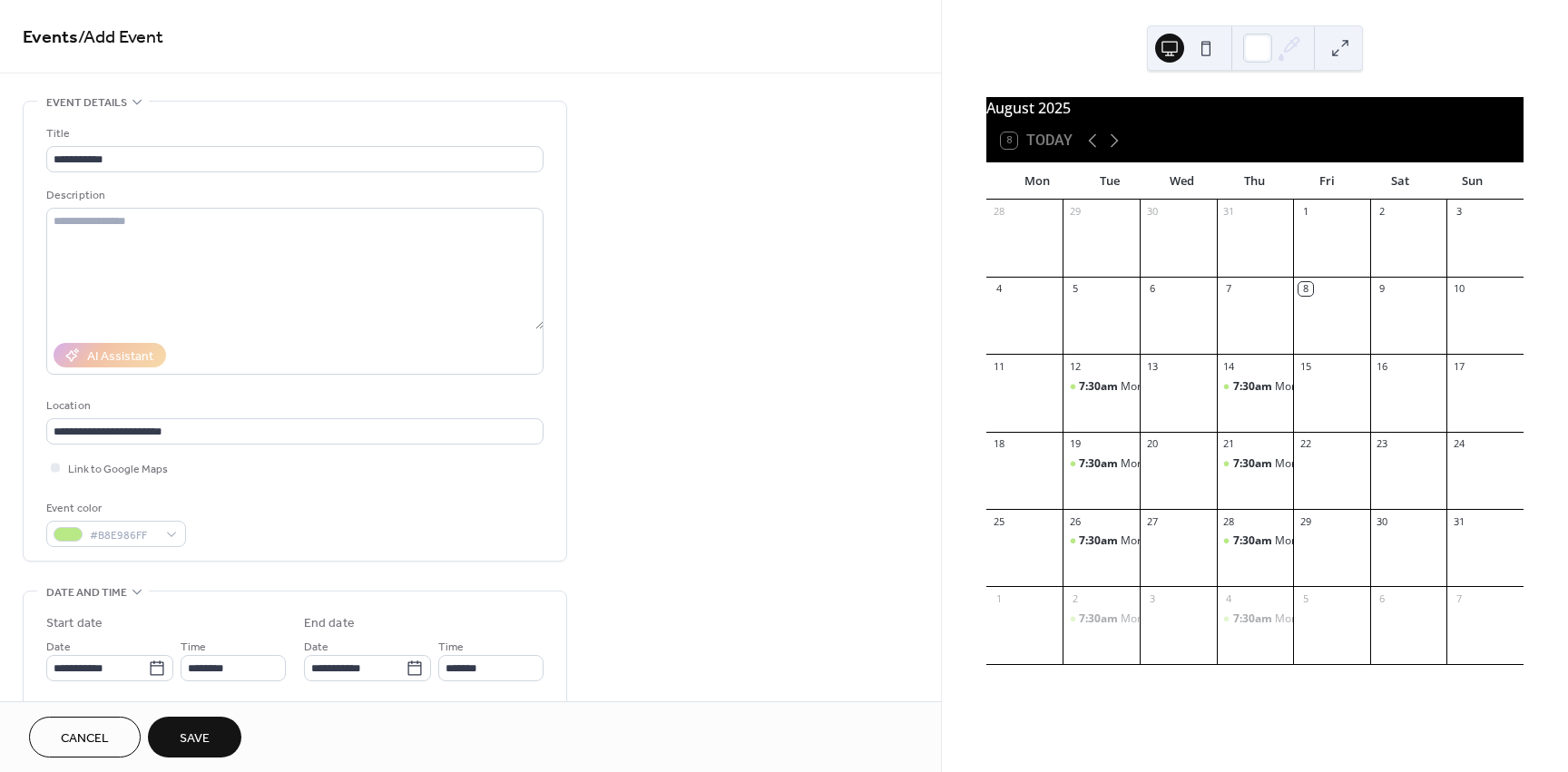 click on "**********" at bounding box center [295, 682] 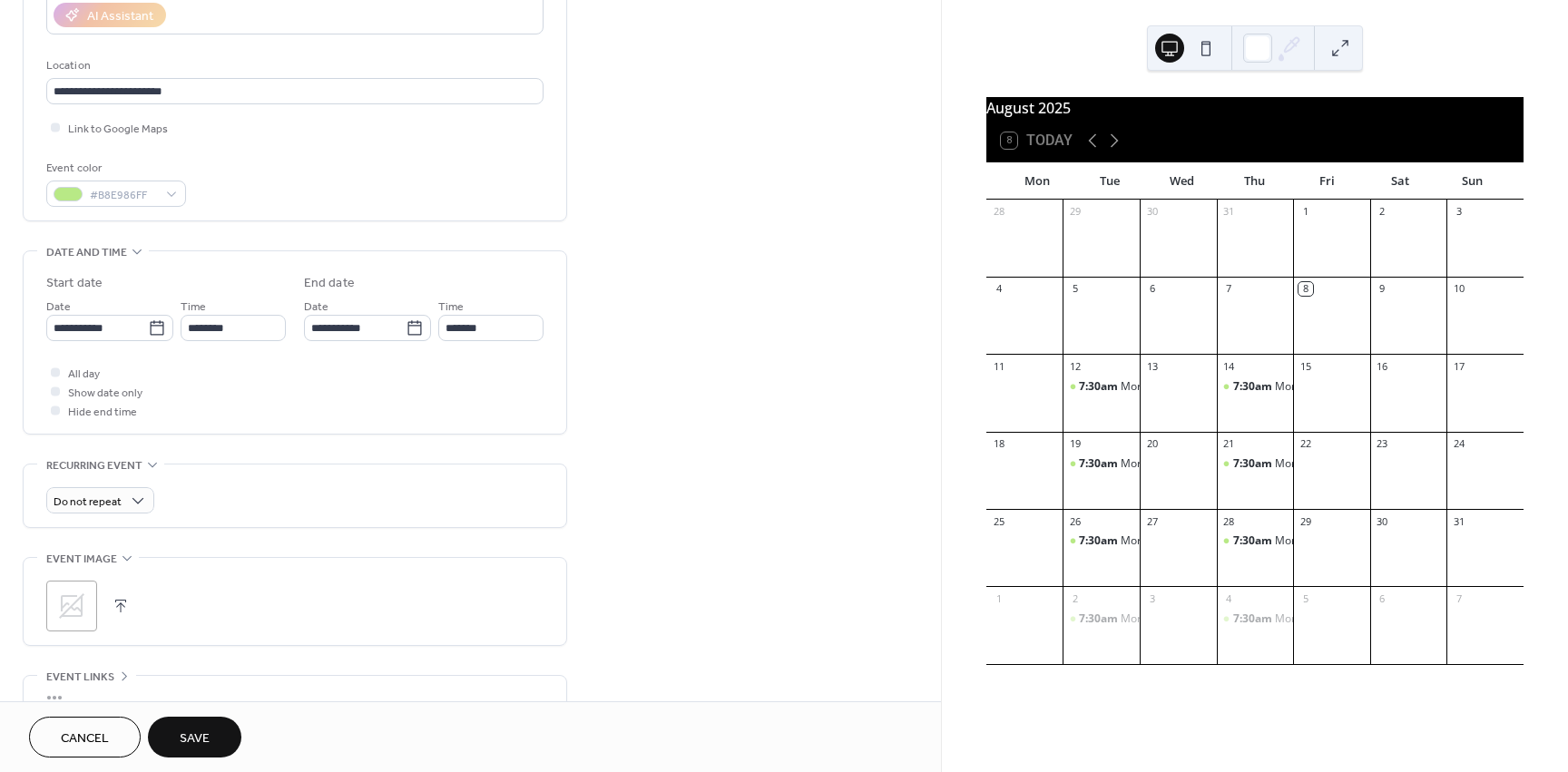 scroll, scrollTop: 454, scrollLeft: 0, axis: vertical 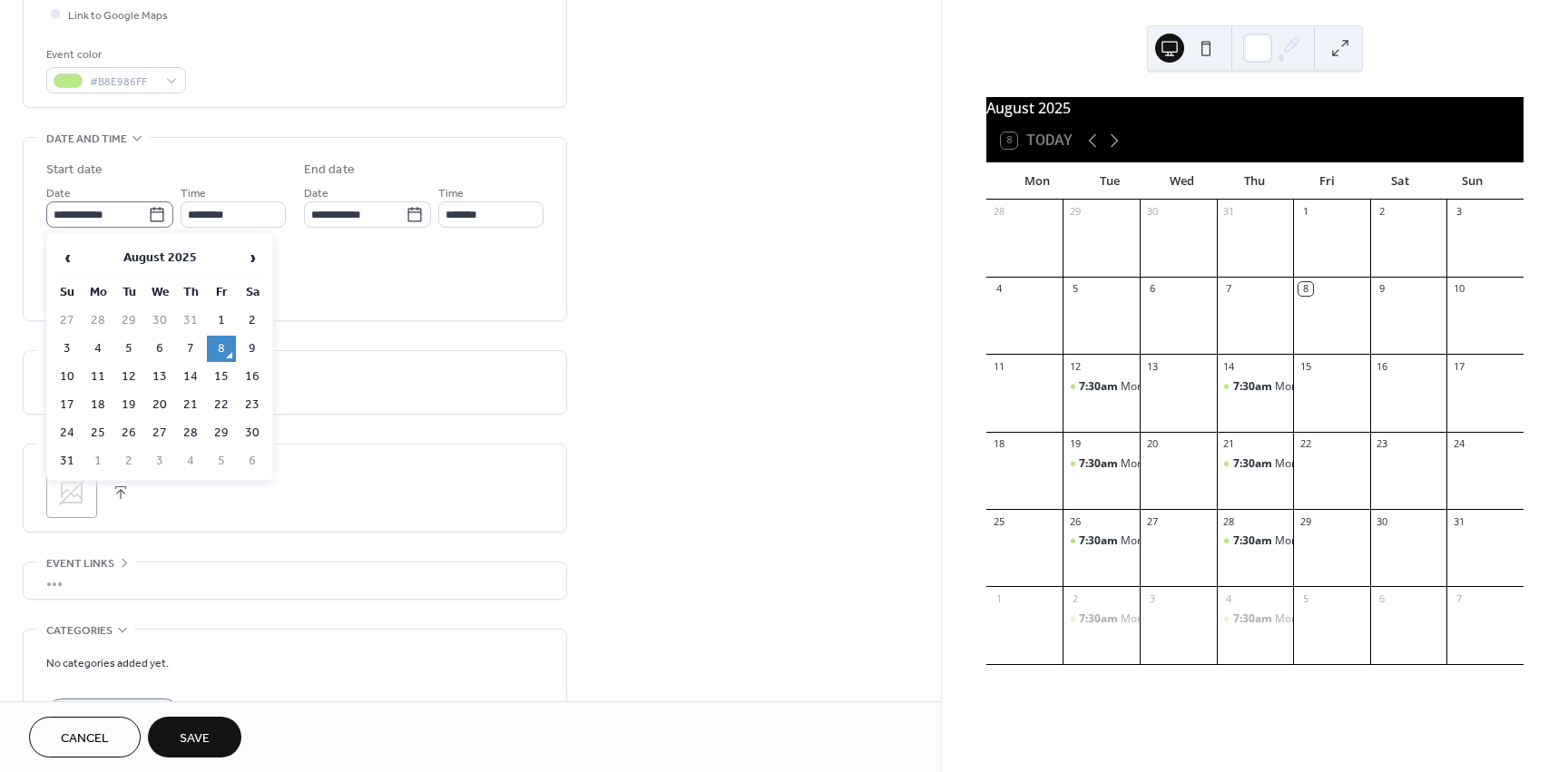 click 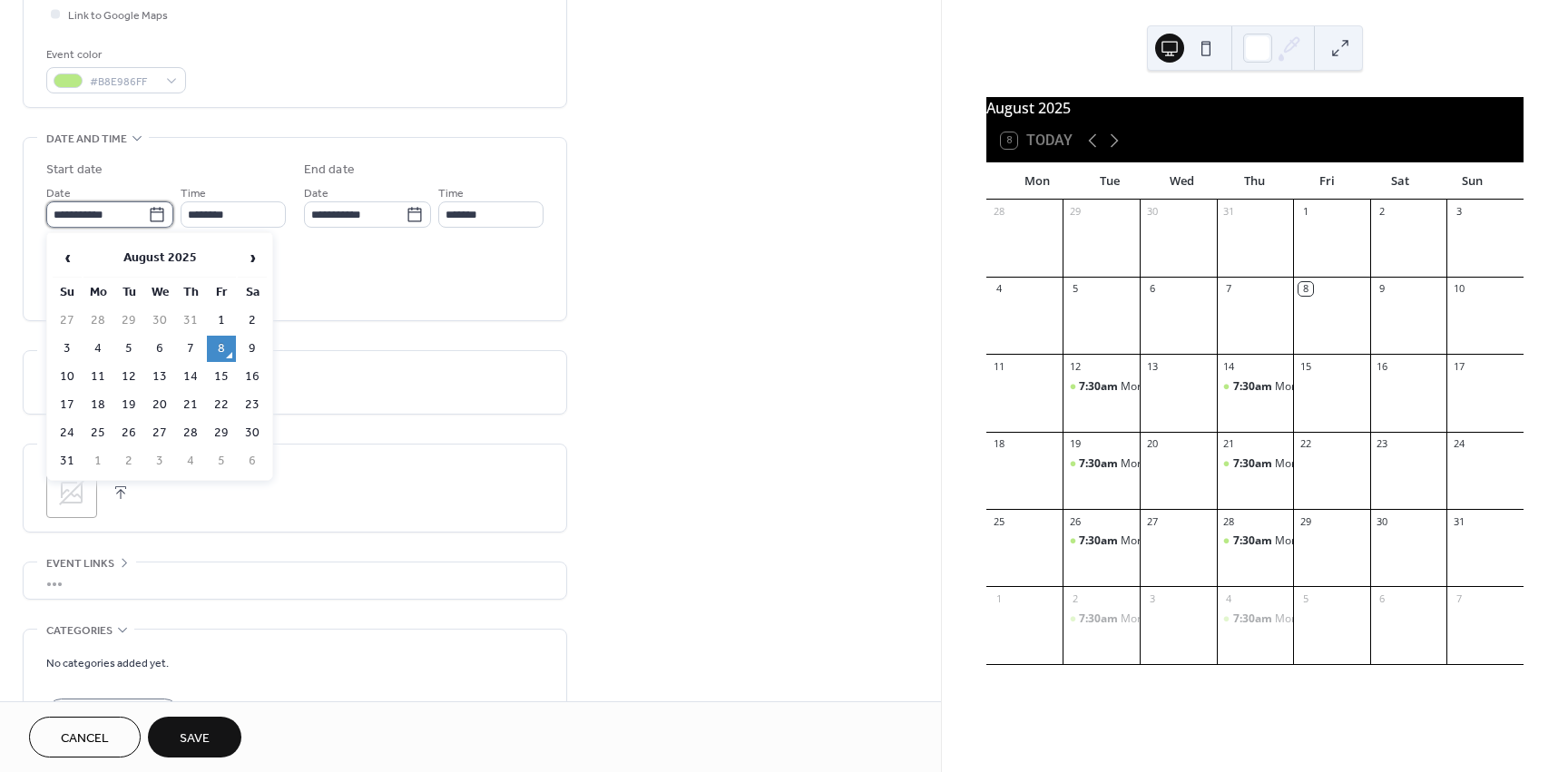 click on "**********" at bounding box center (97, 214) 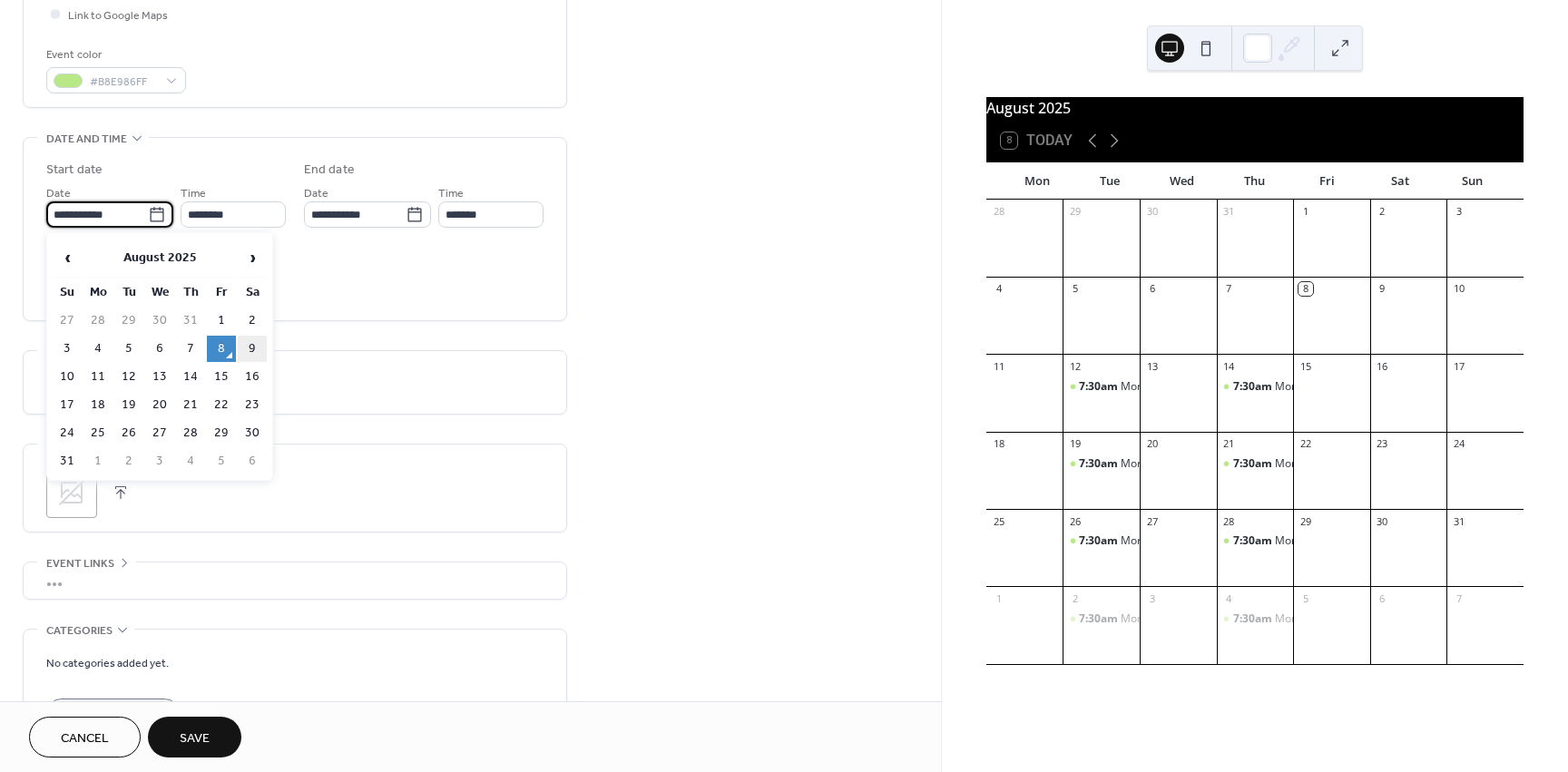 click on "9" at bounding box center (252, 348) 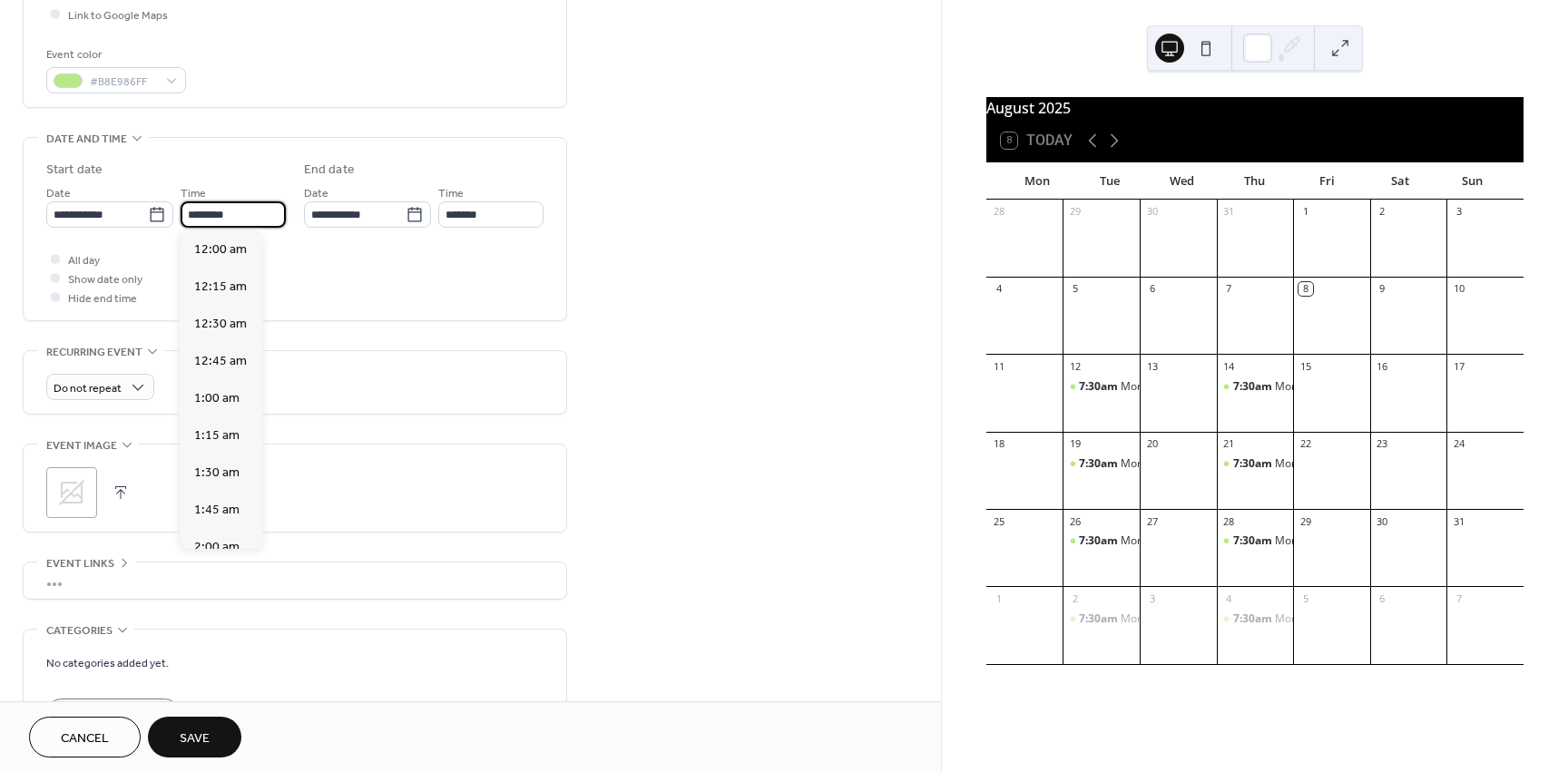 click on "********" at bounding box center (233, 214) 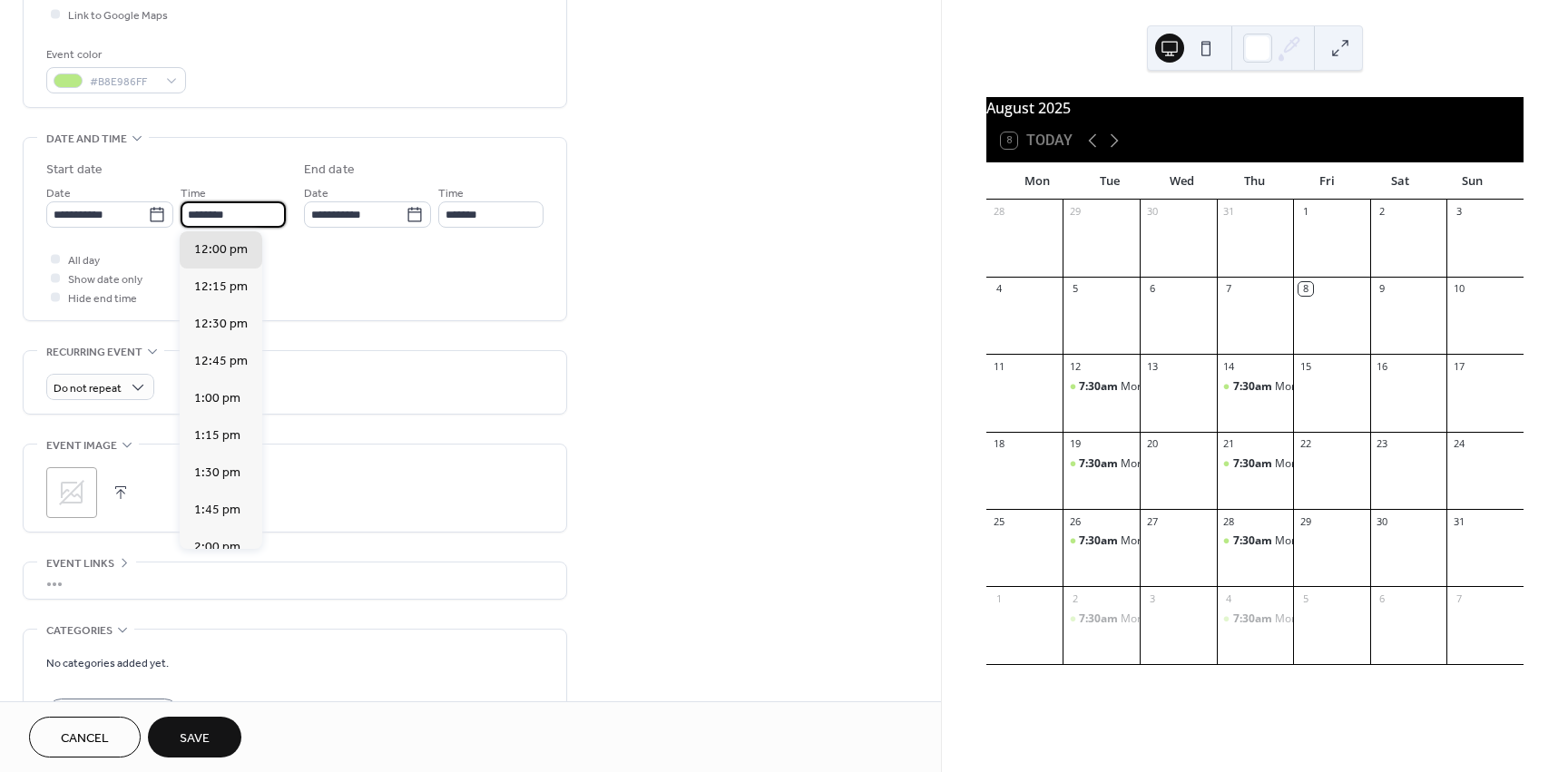 click on "********" at bounding box center (233, 214) 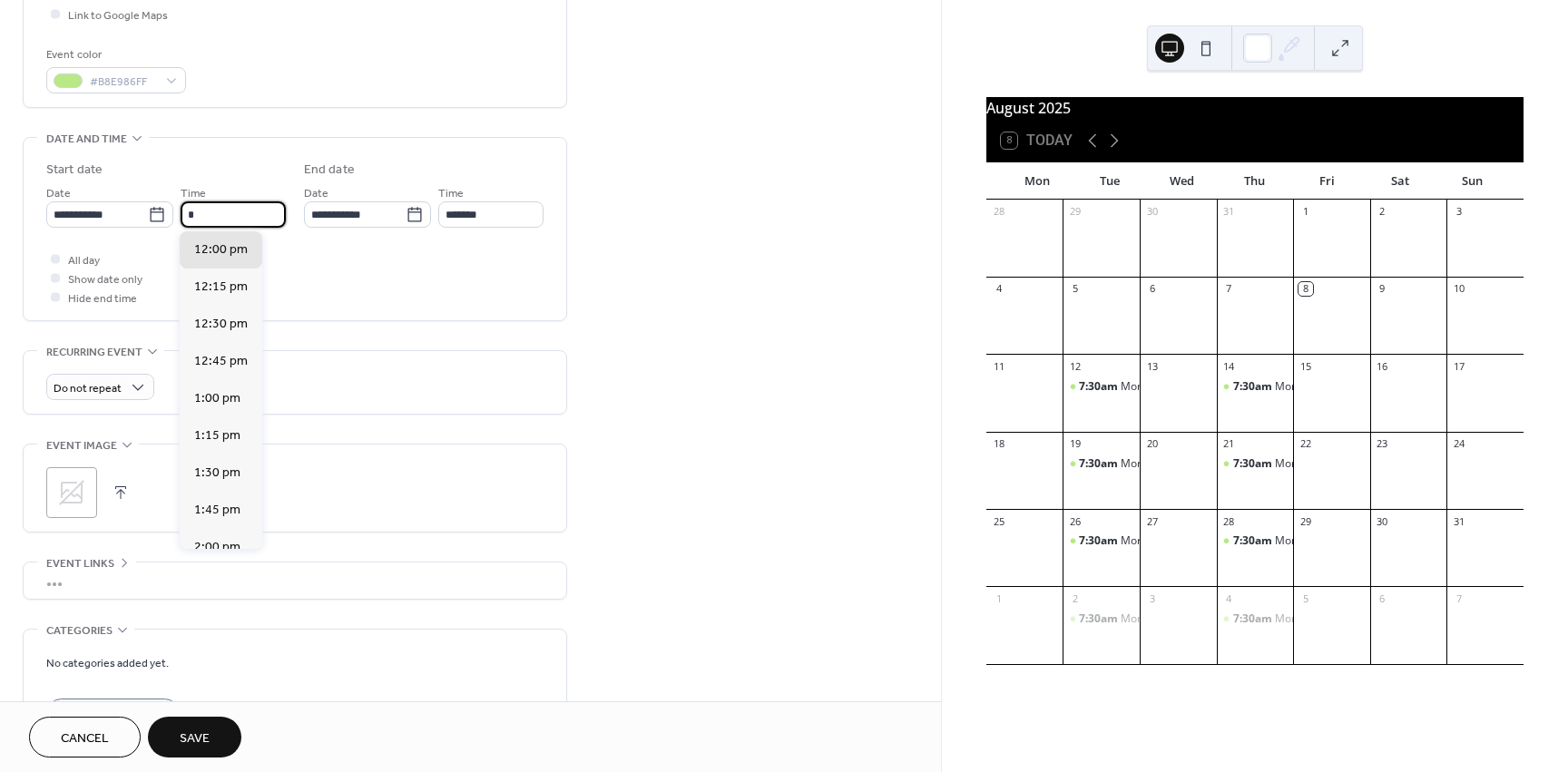 scroll, scrollTop: 1190, scrollLeft: 0, axis: vertical 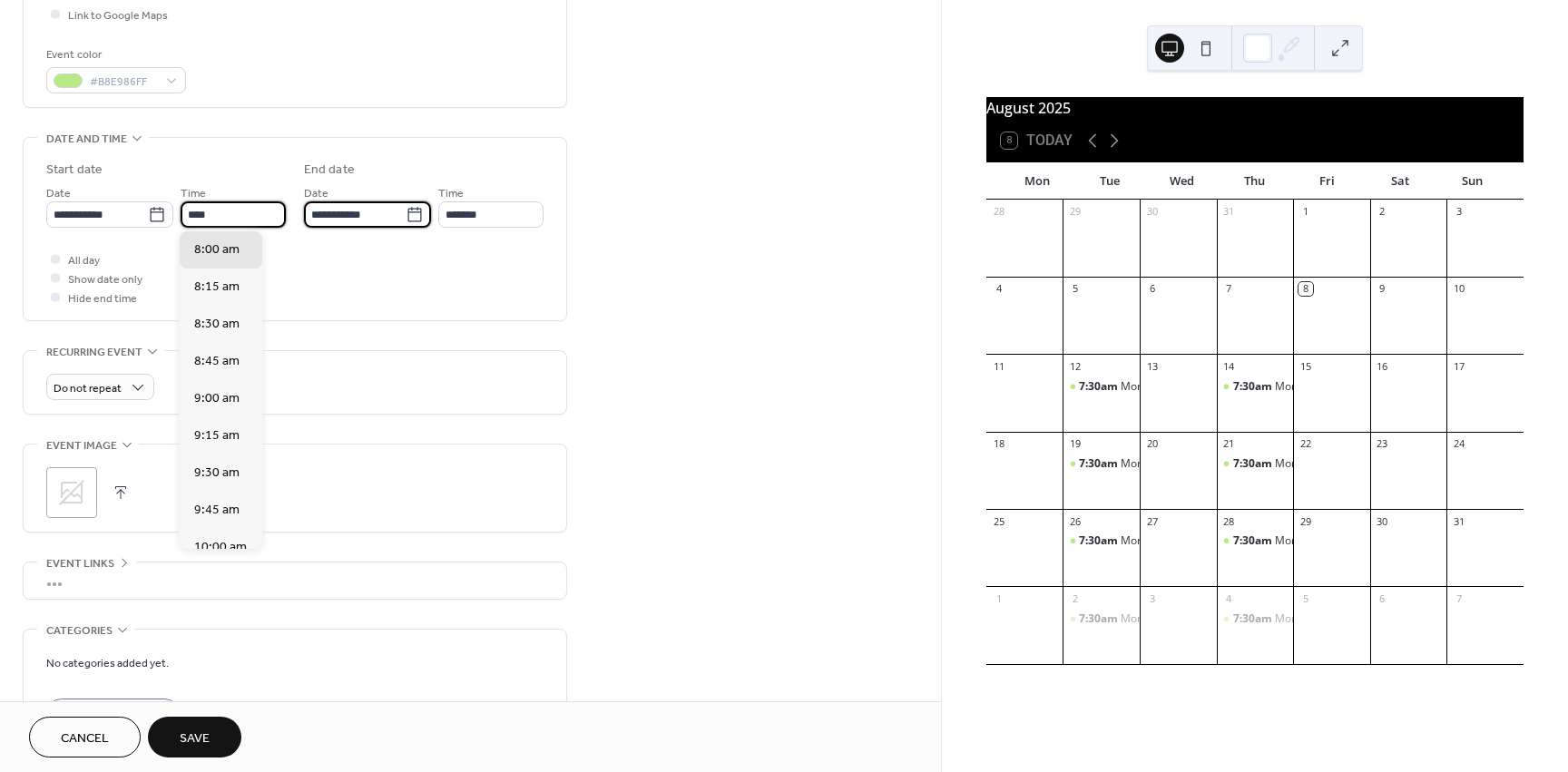 type on "*******" 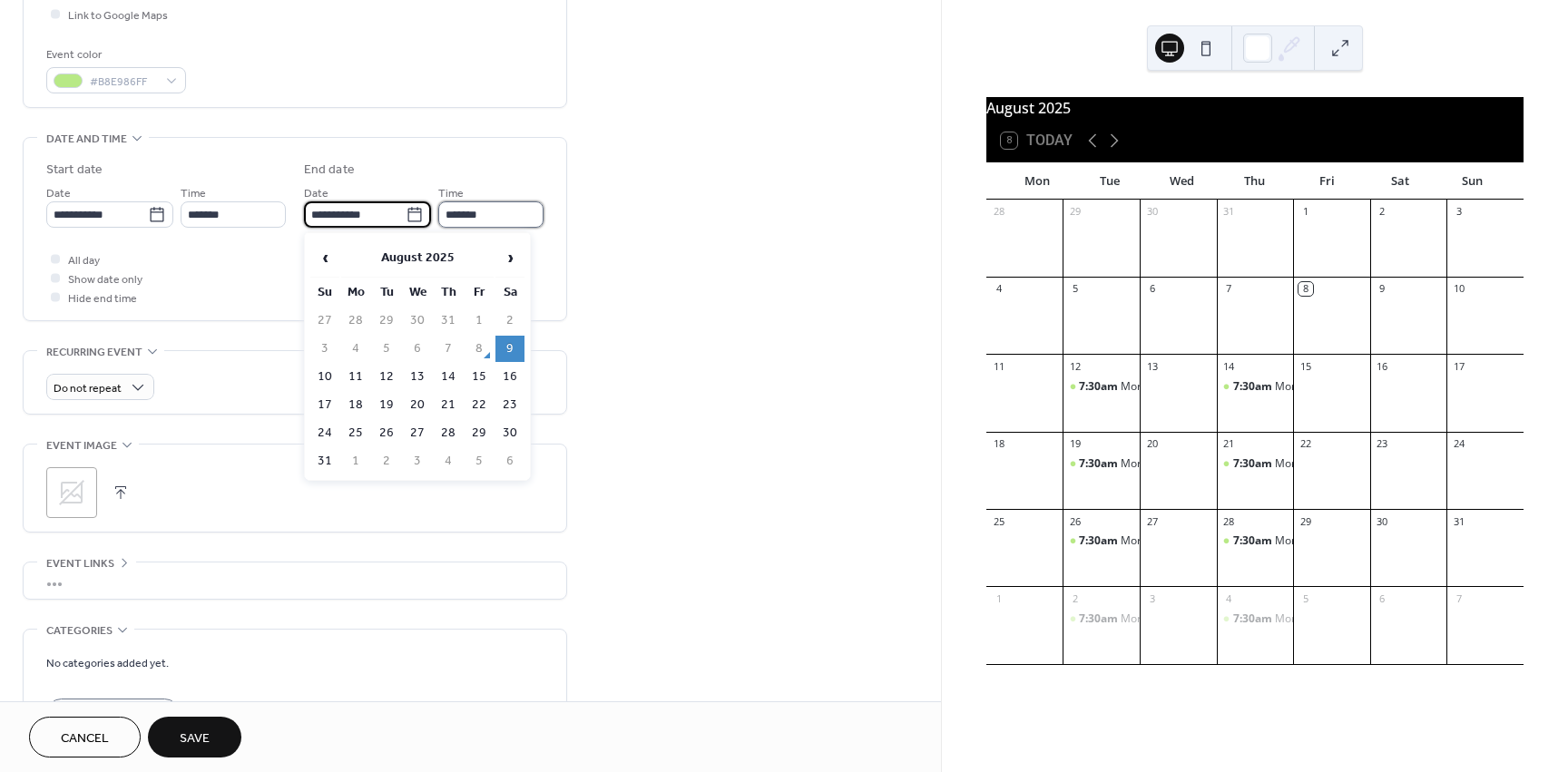 click on "*******" at bounding box center [491, 214] 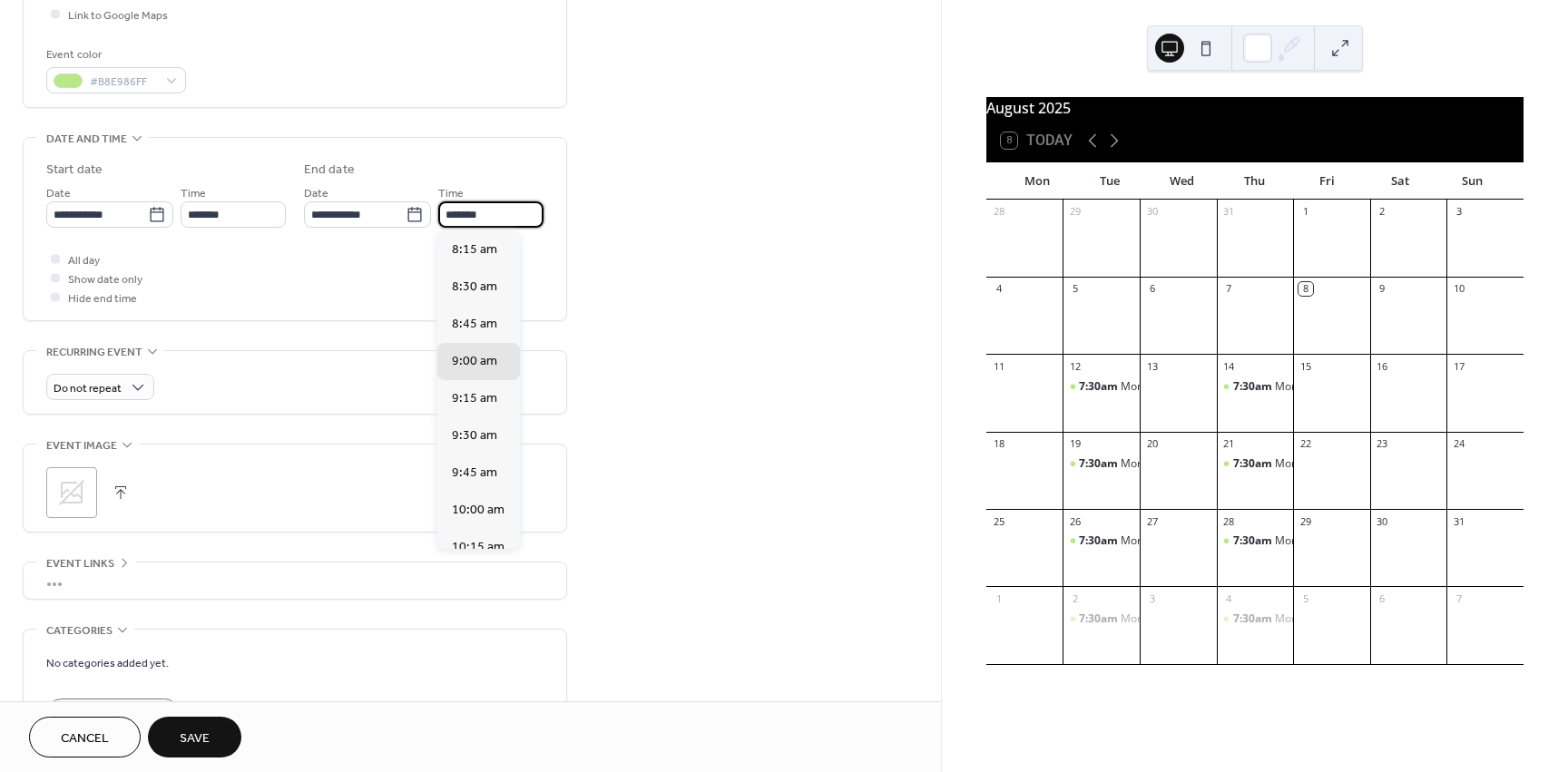 click on "*******" at bounding box center (491, 214) 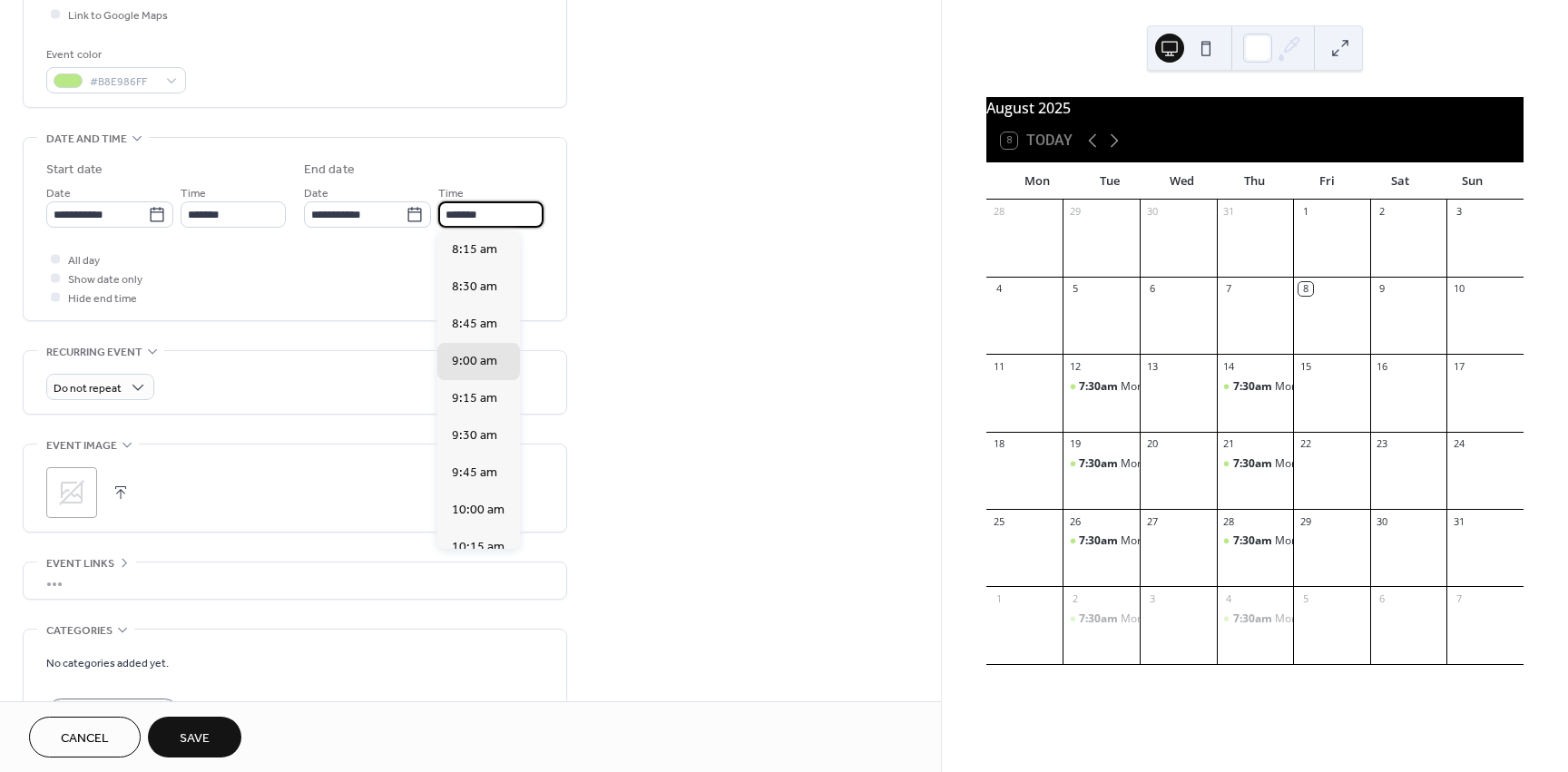 click on "*******" at bounding box center [491, 214] 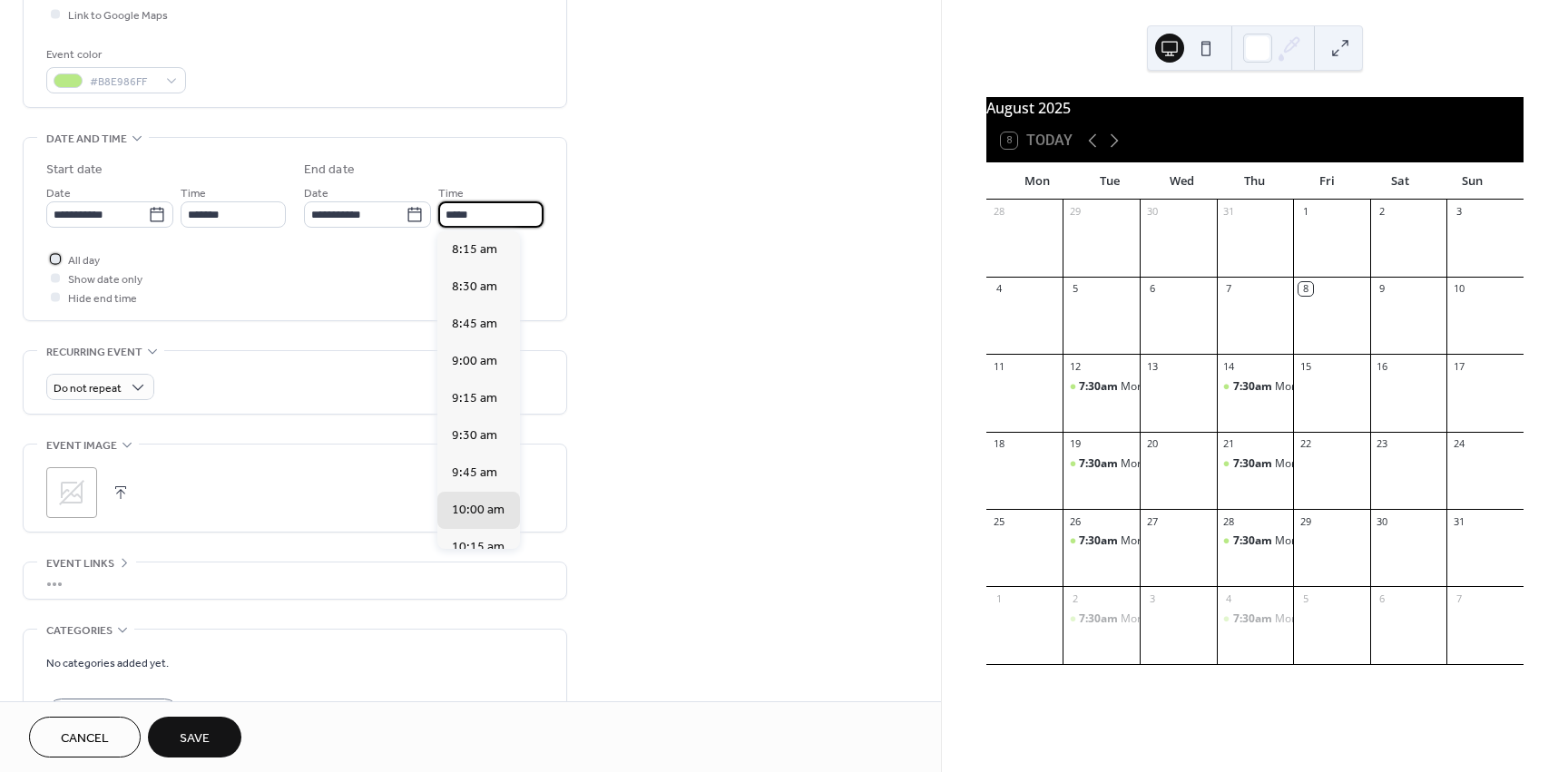 type on "********" 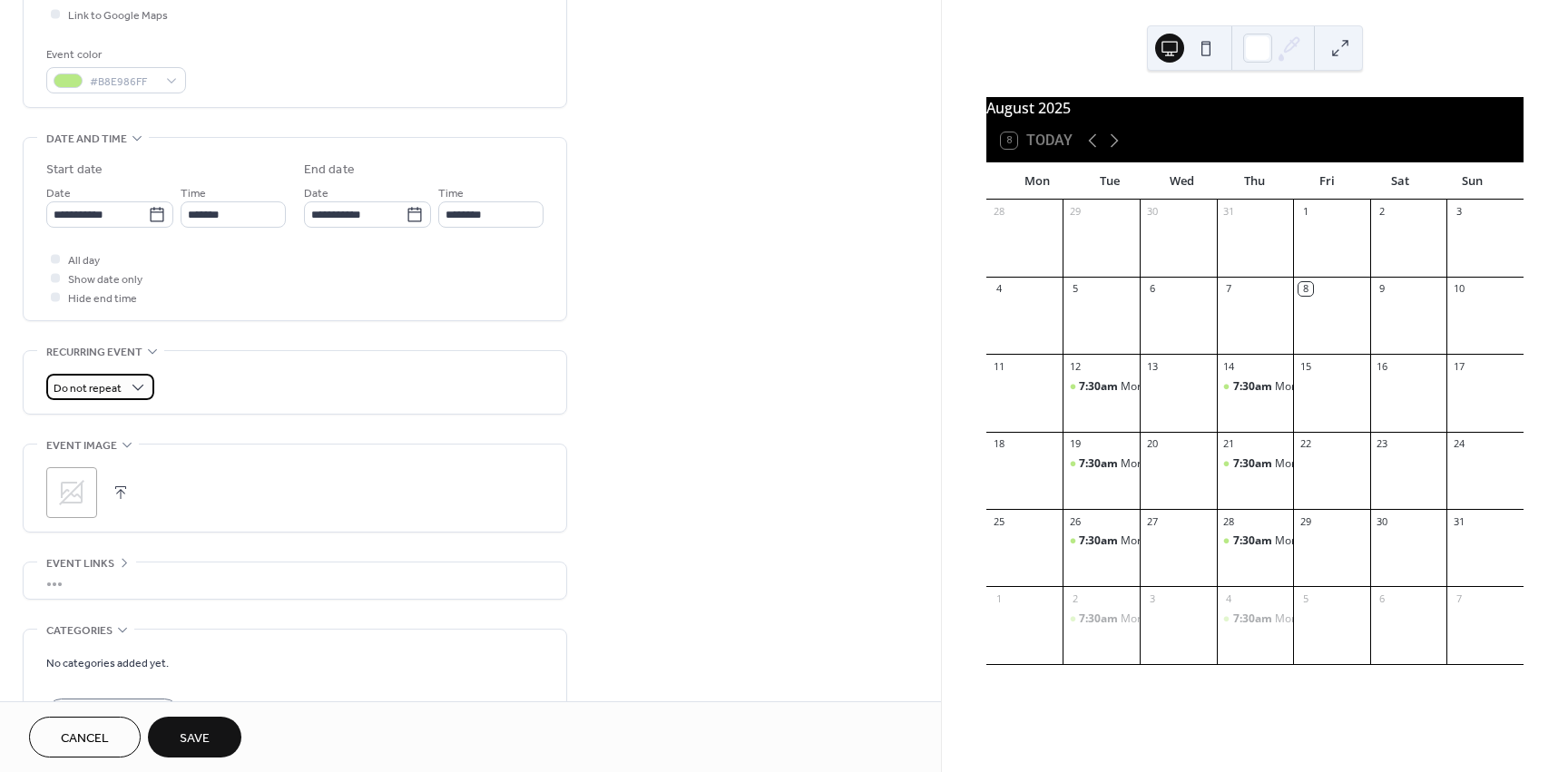 click on "Do not repeat" at bounding box center (87, 388) 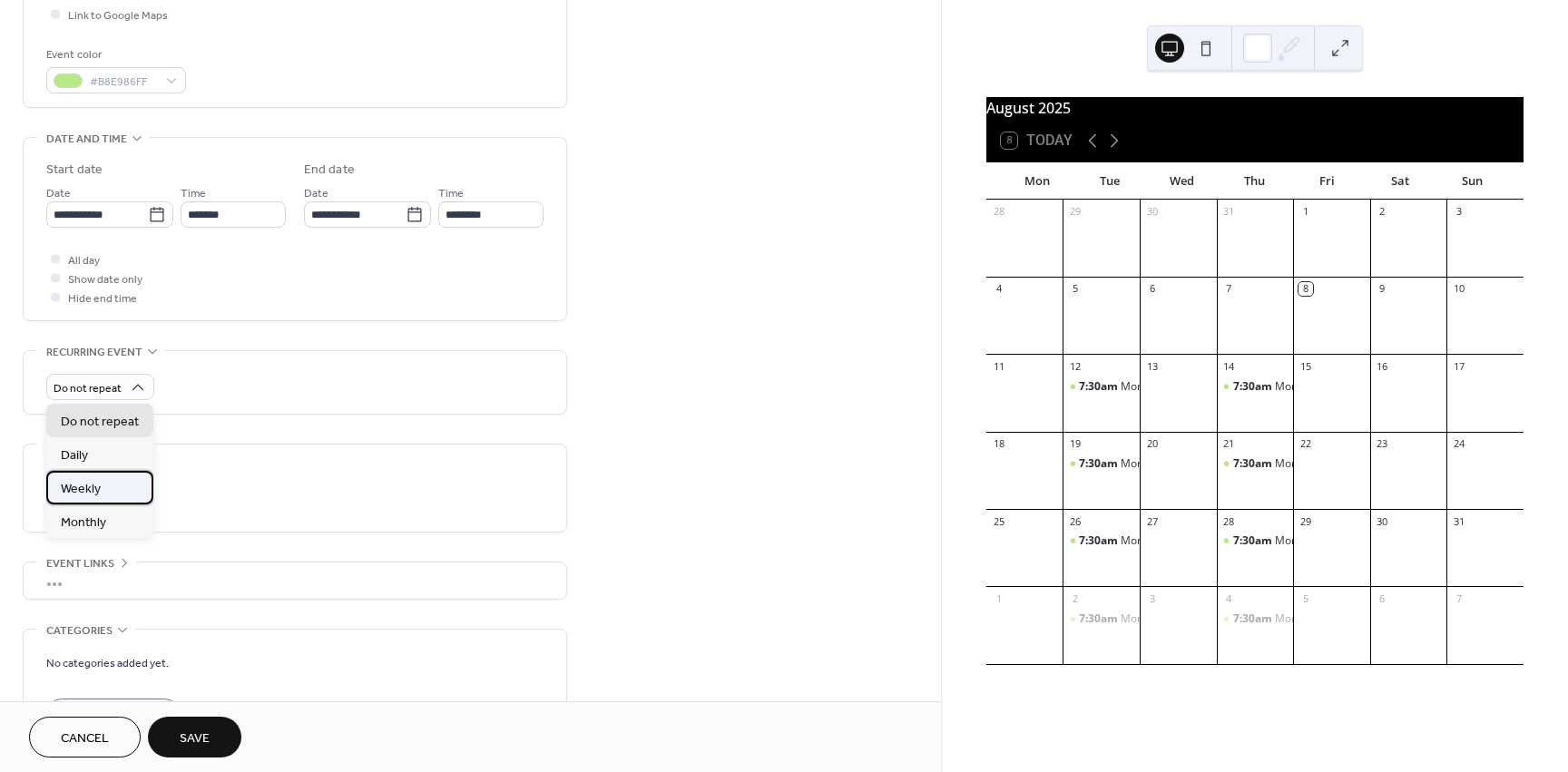 click on "Weekly" at bounding box center (81, 489) 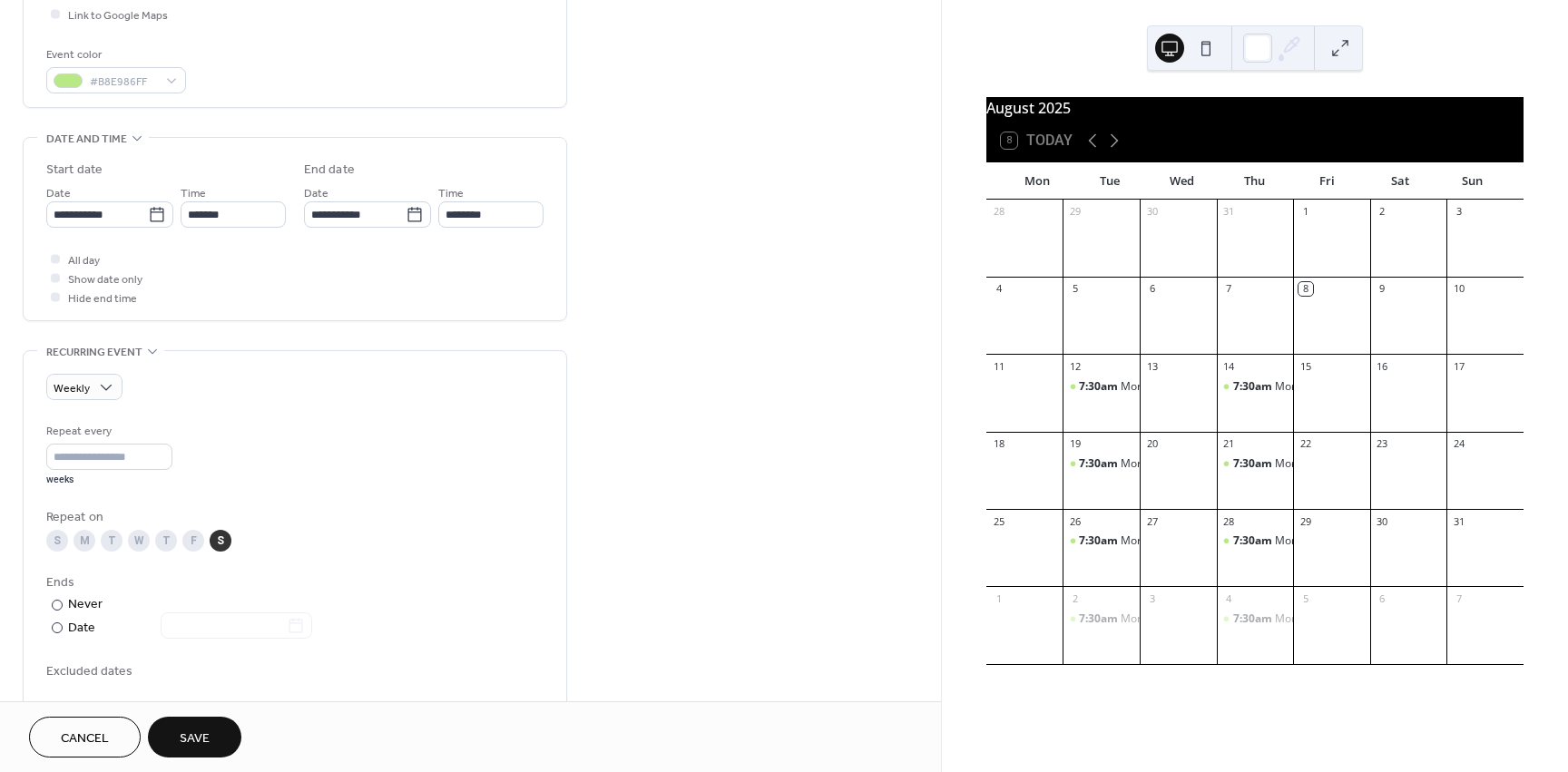 click on "S M T W T F S" at bounding box center (295, 541) 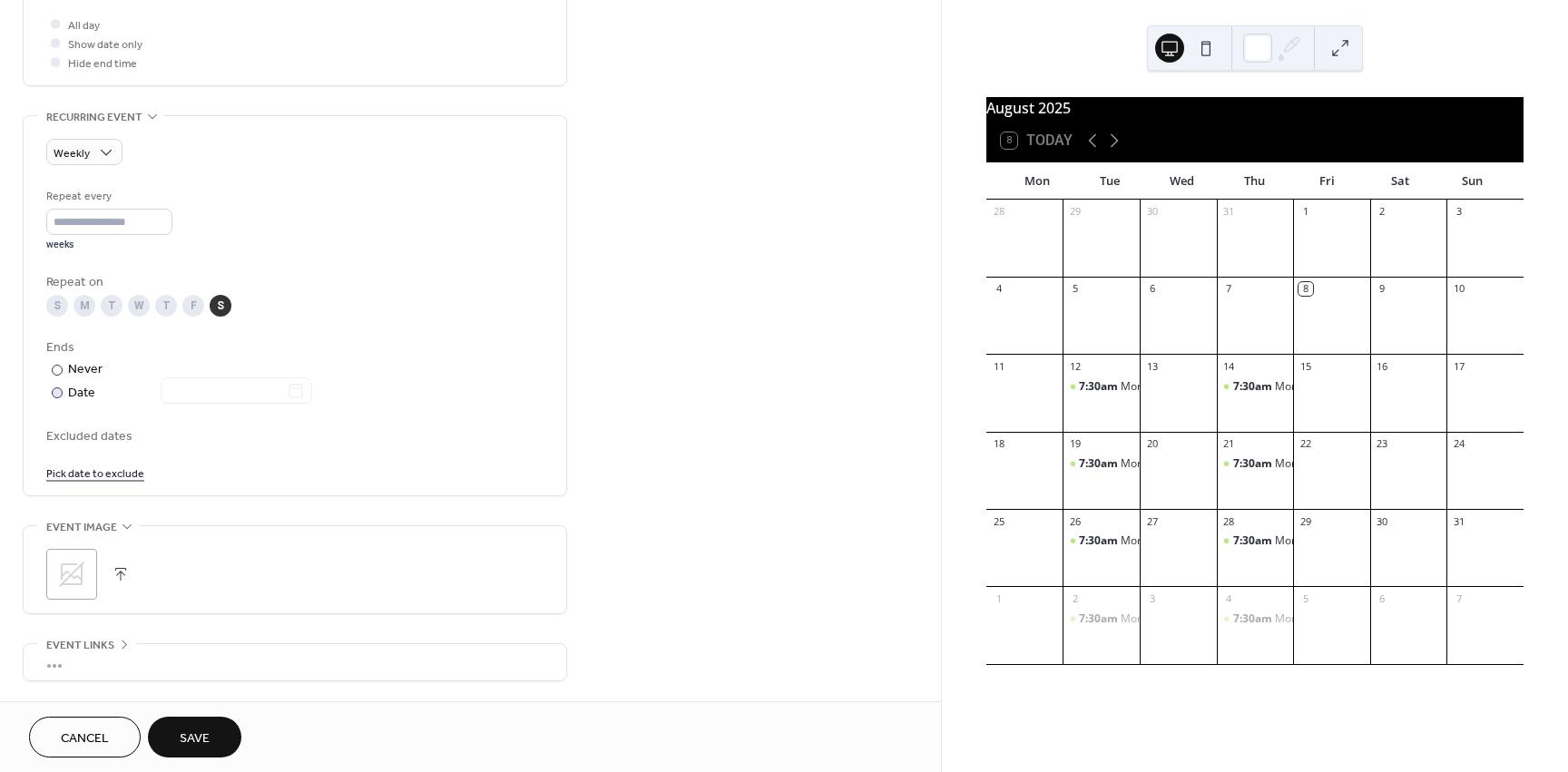 scroll, scrollTop: 726, scrollLeft: 0, axis: vertical 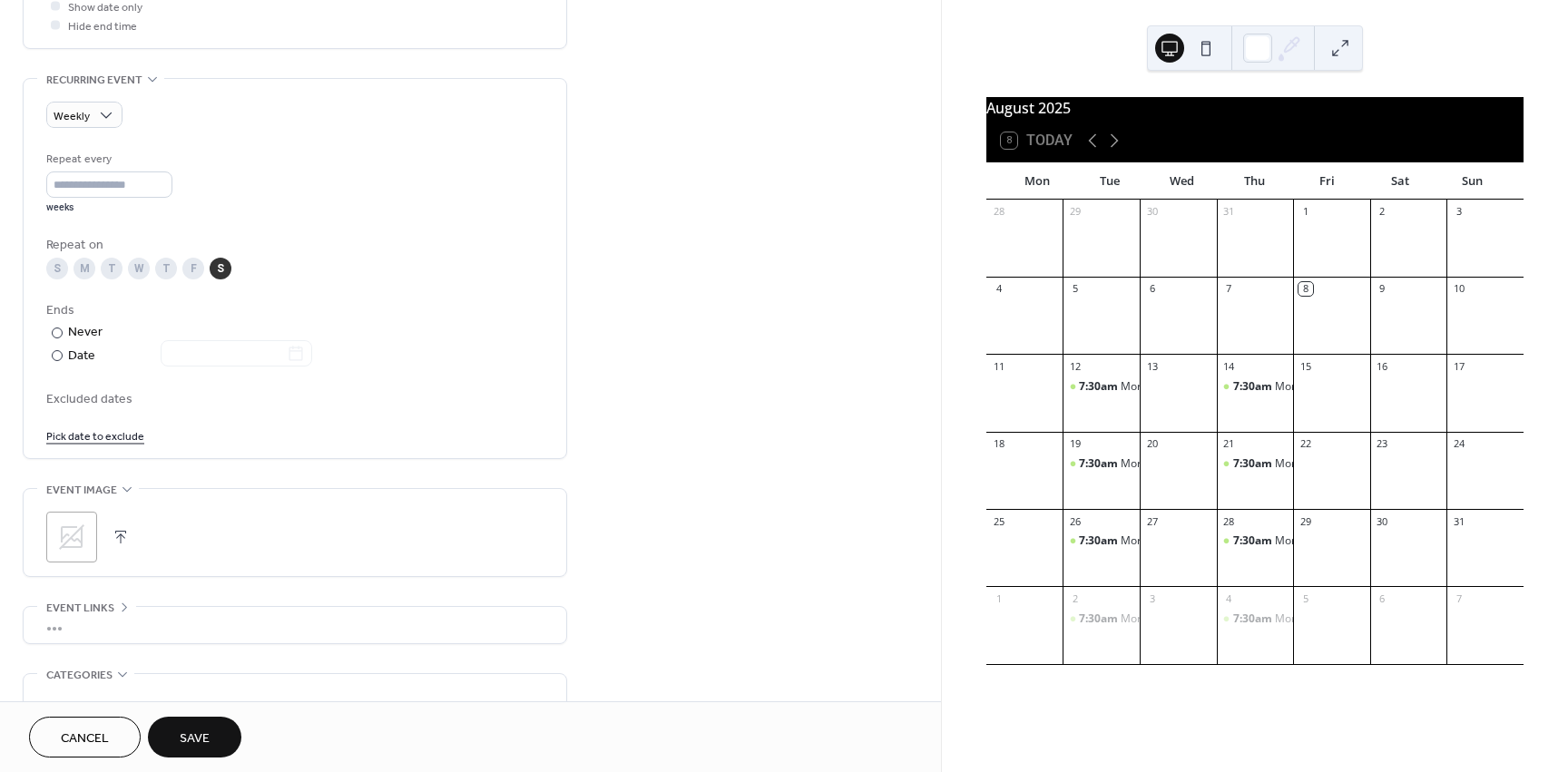 click 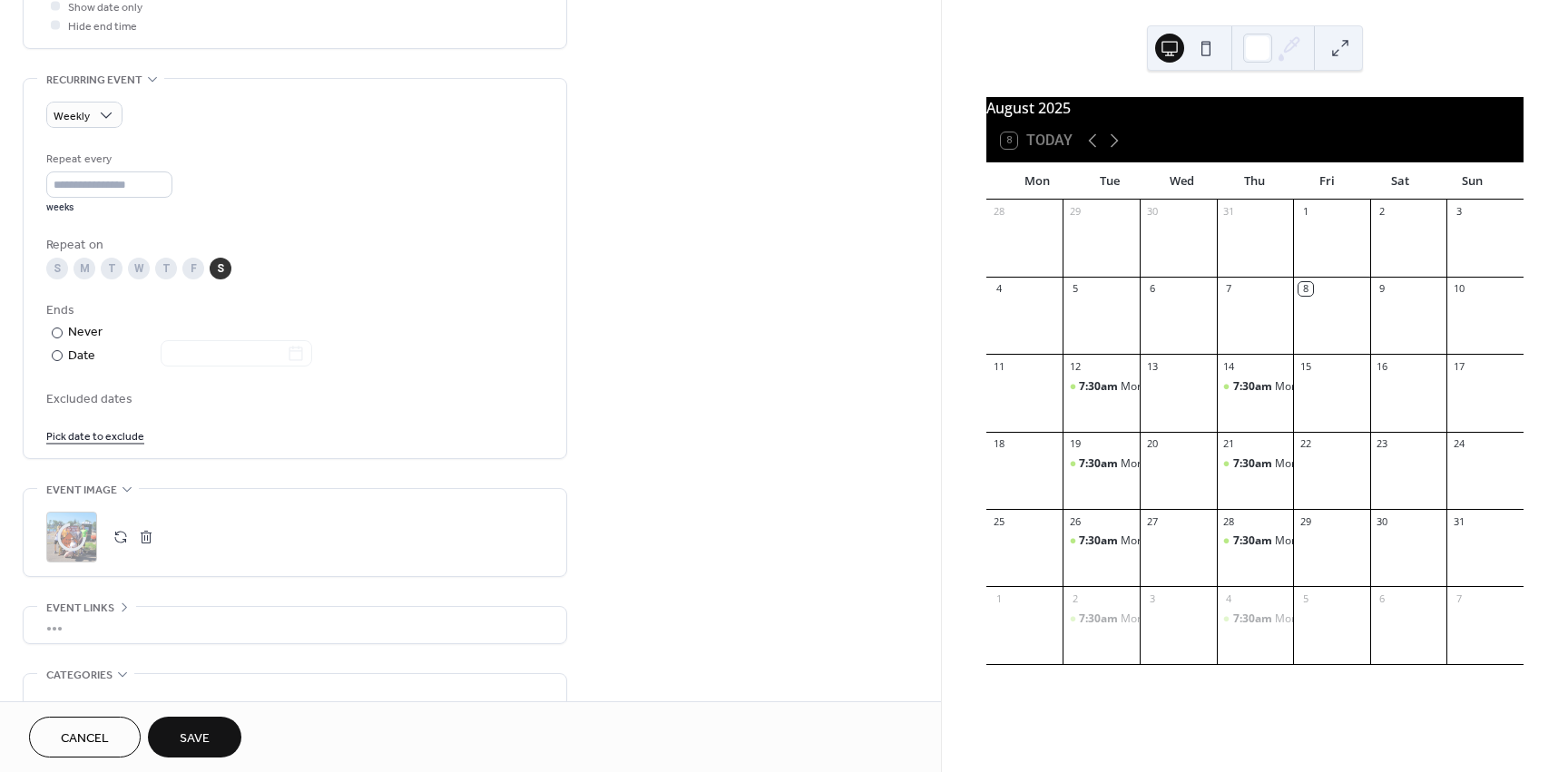 click on "Save" at bounding box center (194, 738) 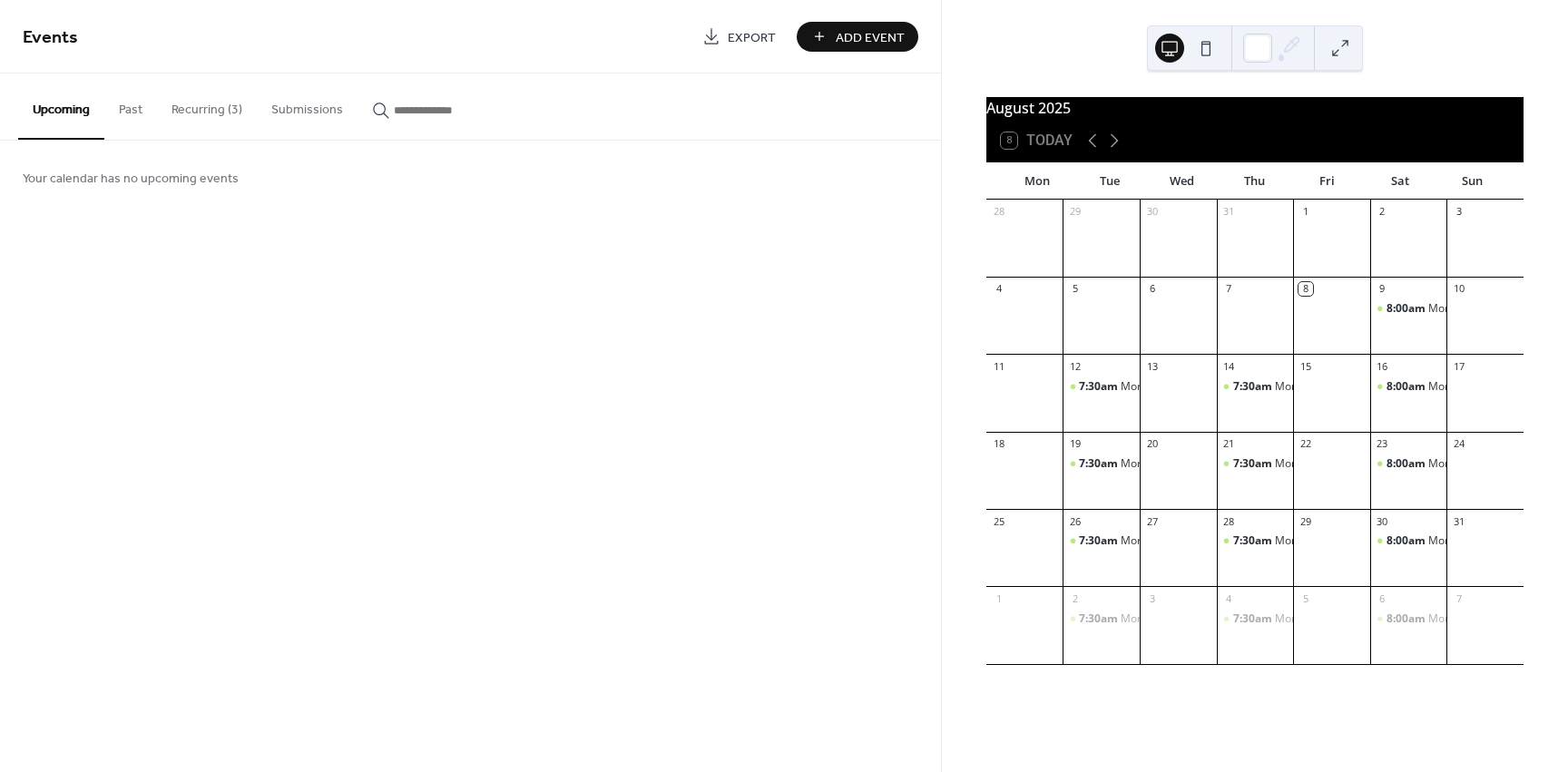 click on "Recurring (3)" at bounding box center [207, 105] 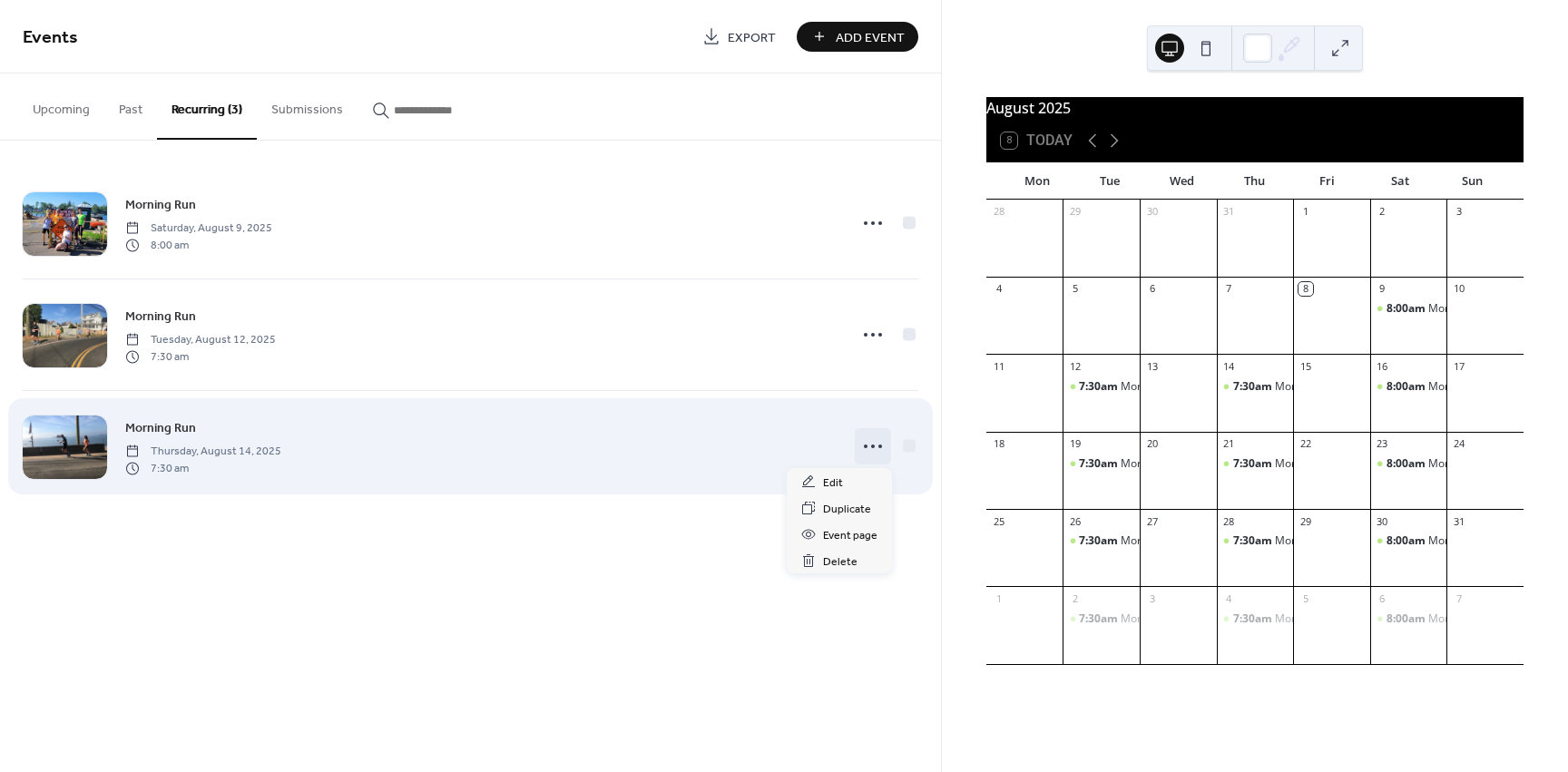 click 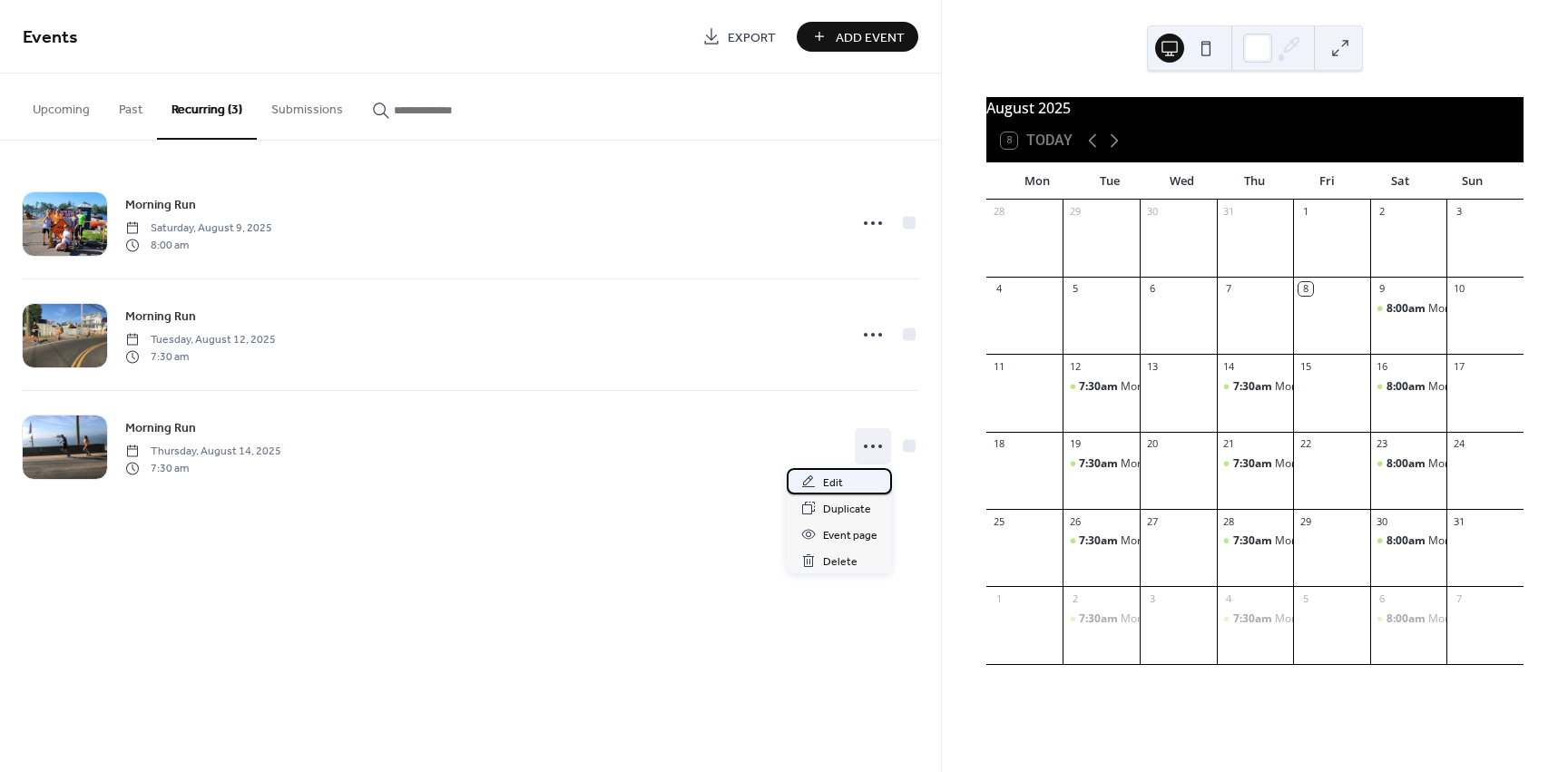 click on "Edit" at bounding box center [833, 483] 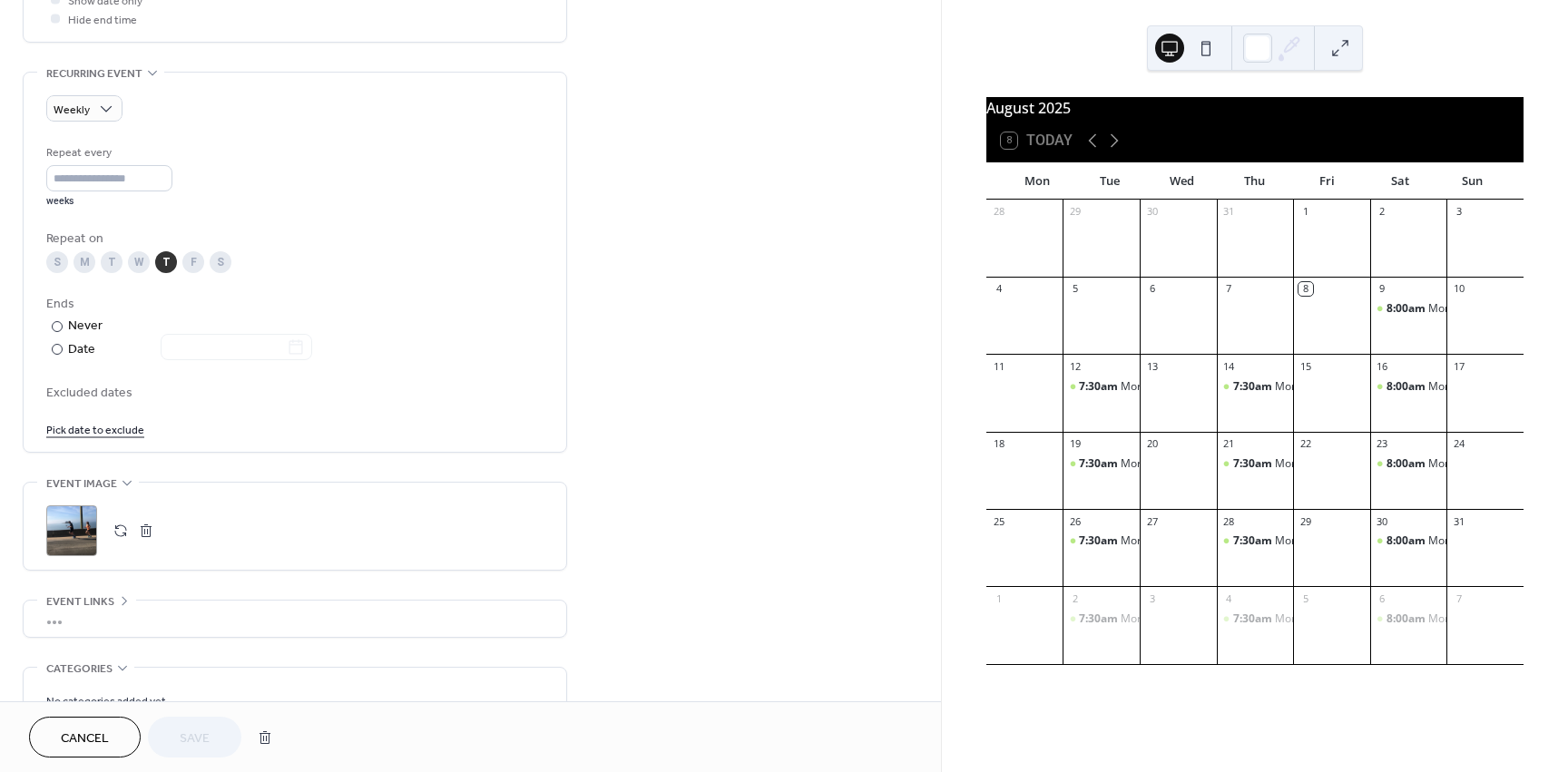 scroll, scrollTop: 816, scrollLeft: 0, axis: vertical 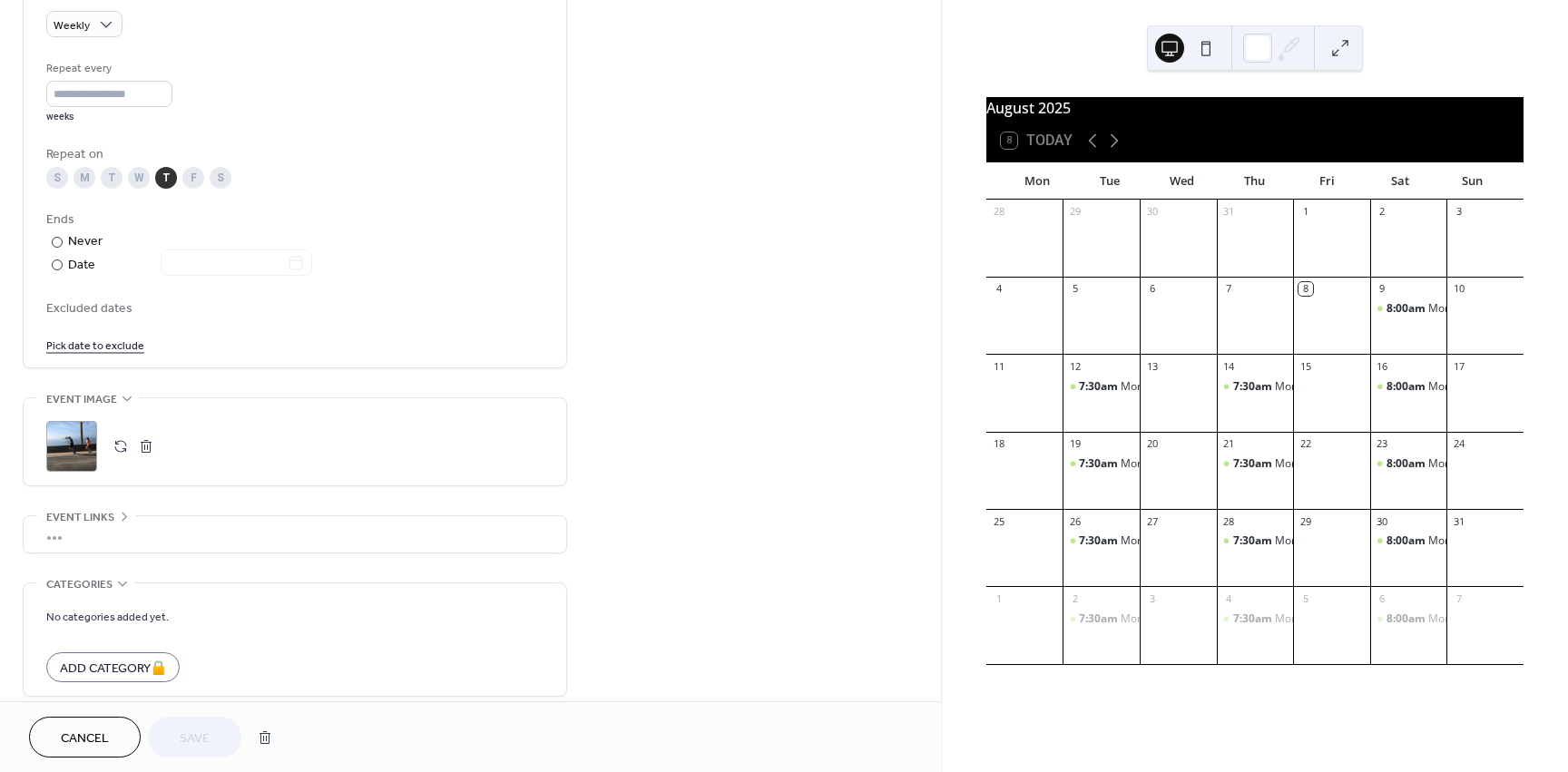 click on ";" at bounding box center (72, 446) 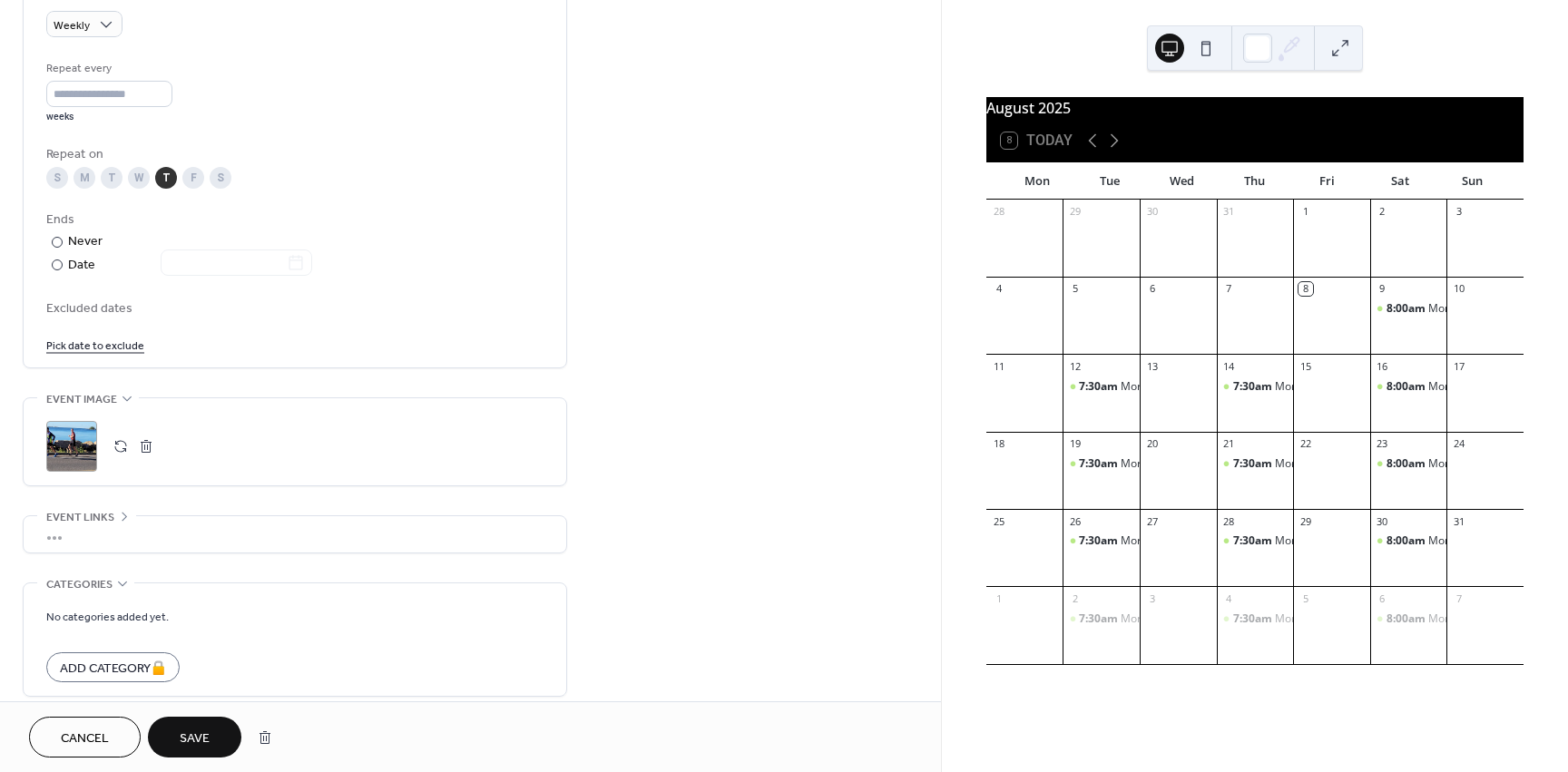 click on "Save" at bounding box center (194, 737) 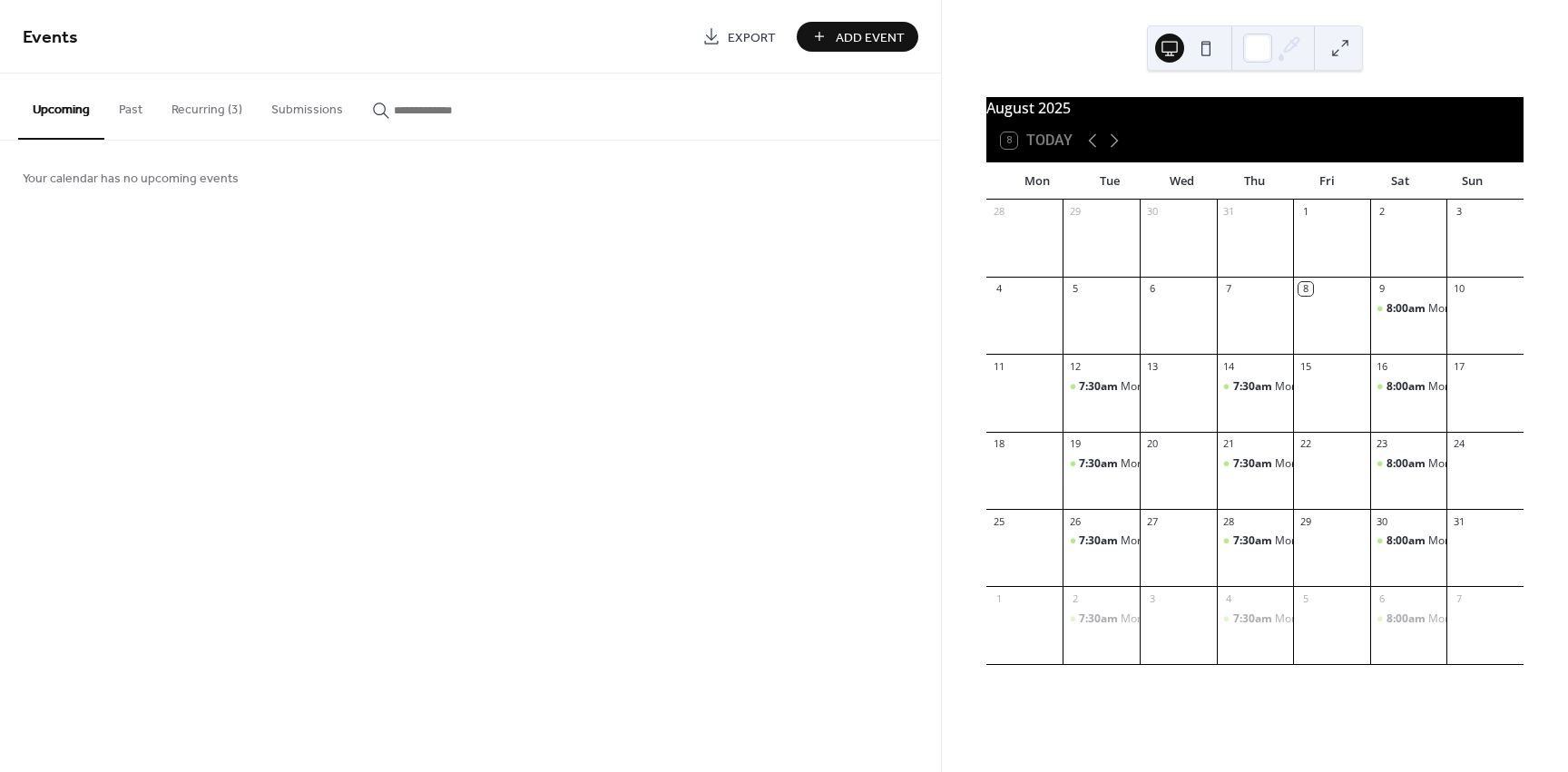 click at bounding box center [1206, 48] 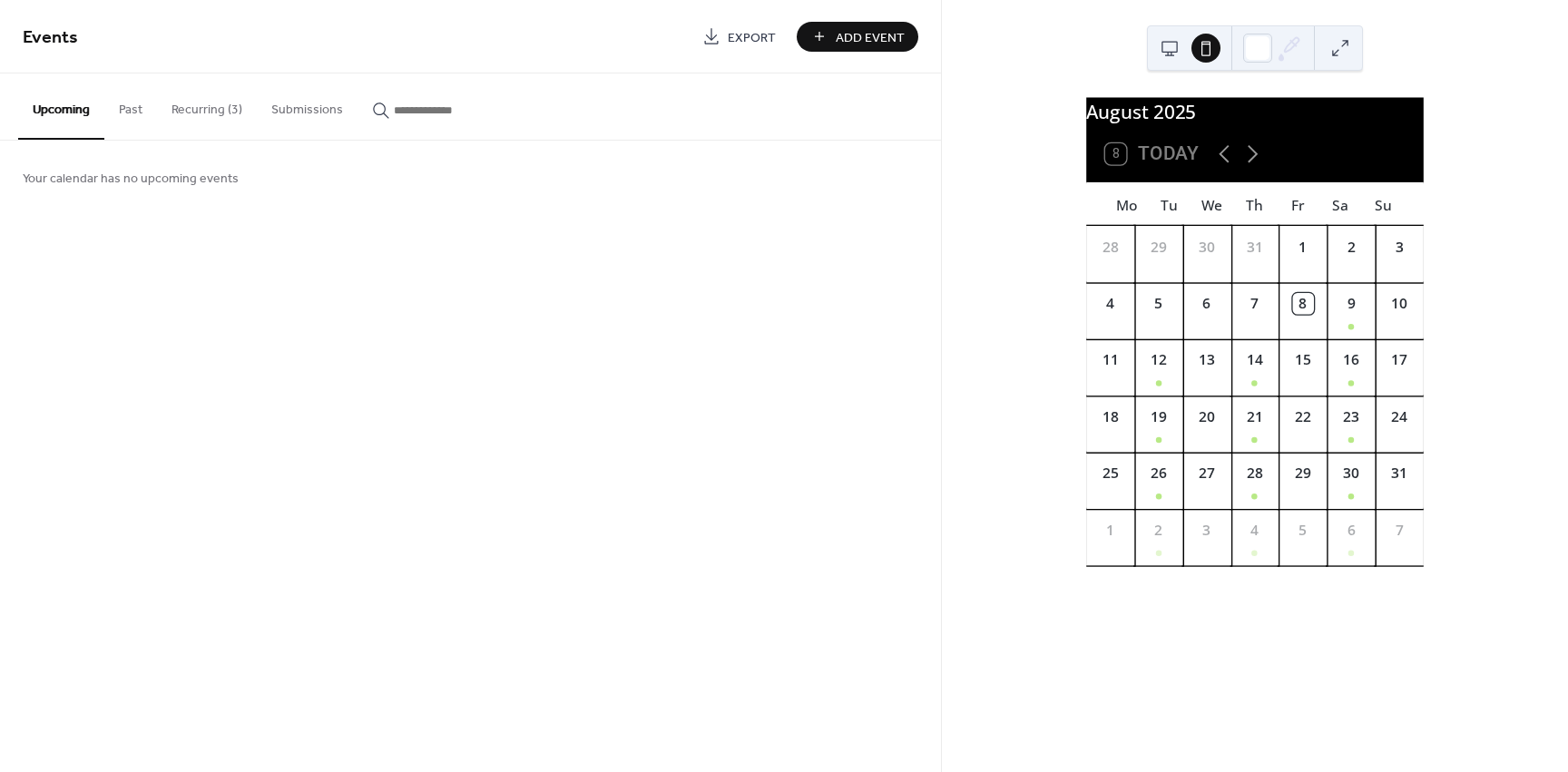 click at bounding box center [1170, 48] 